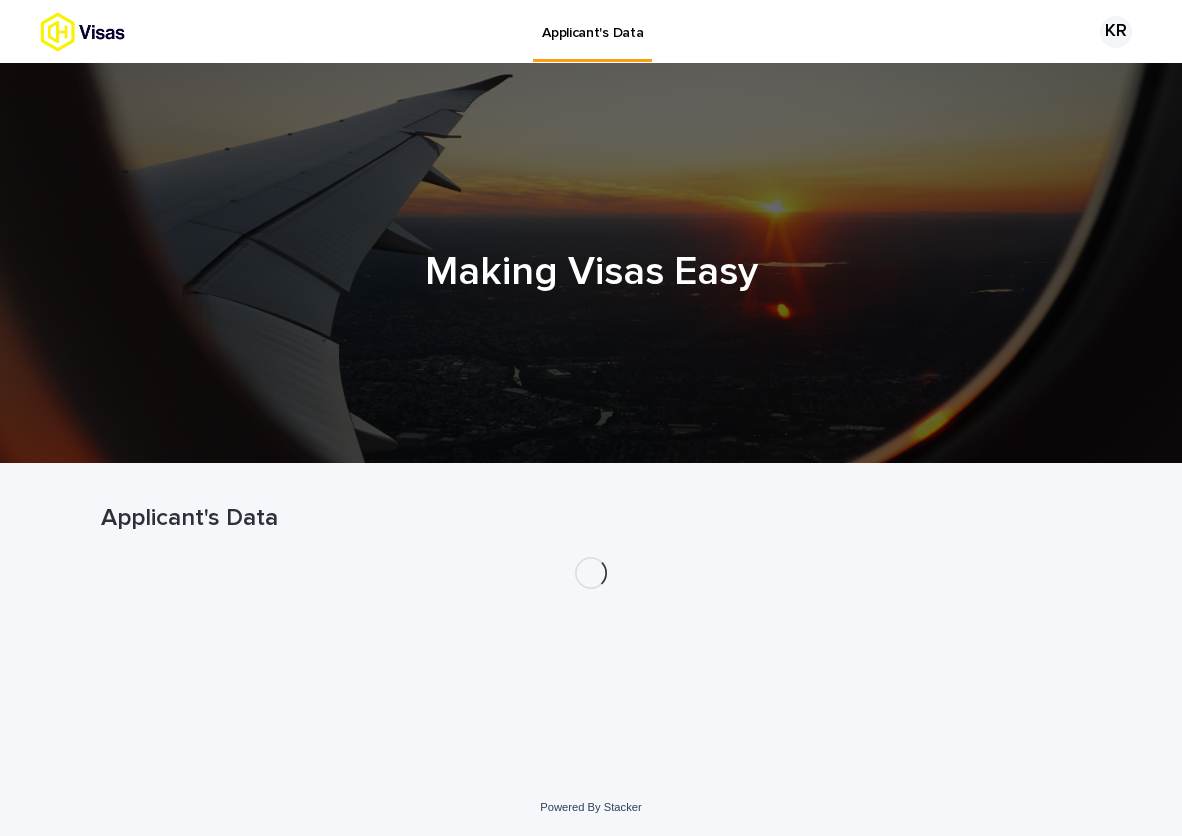 scroll, scrollTop: 0, scrollLeft: 0, axis: both 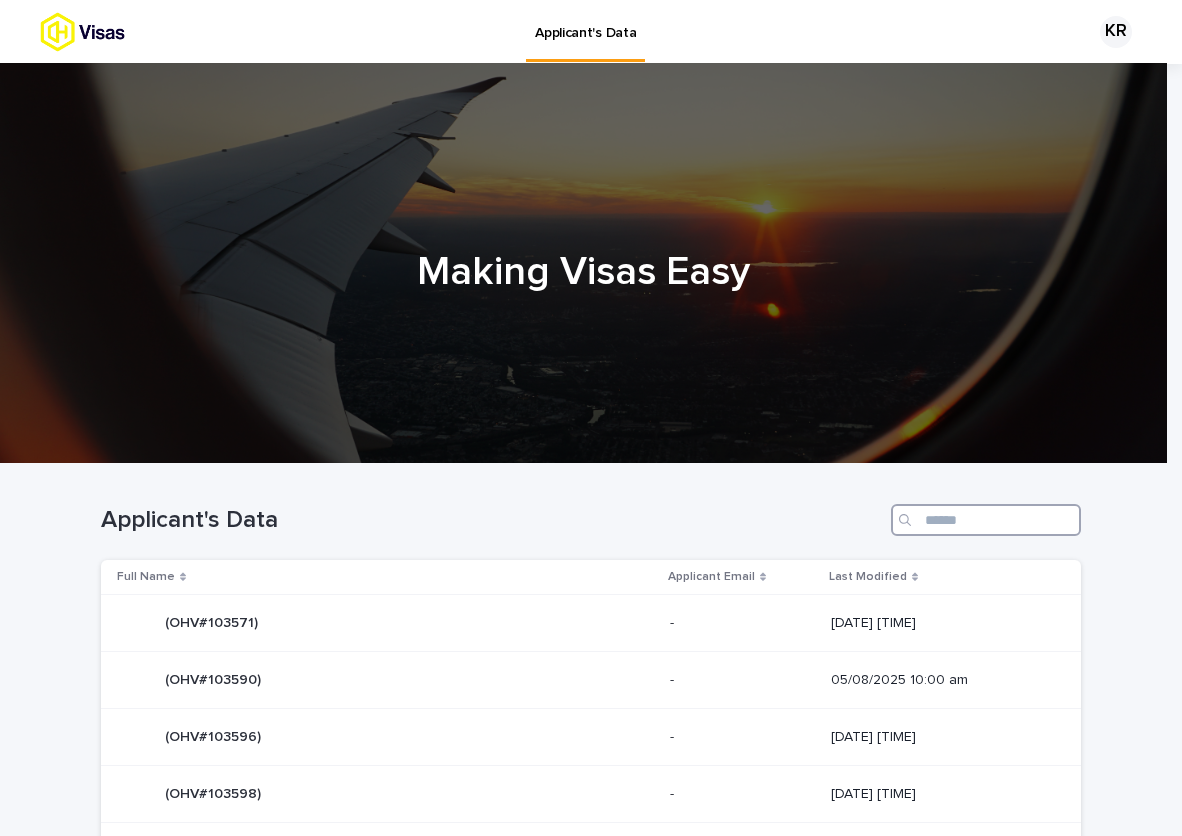 click at bounding box center (986, 520) 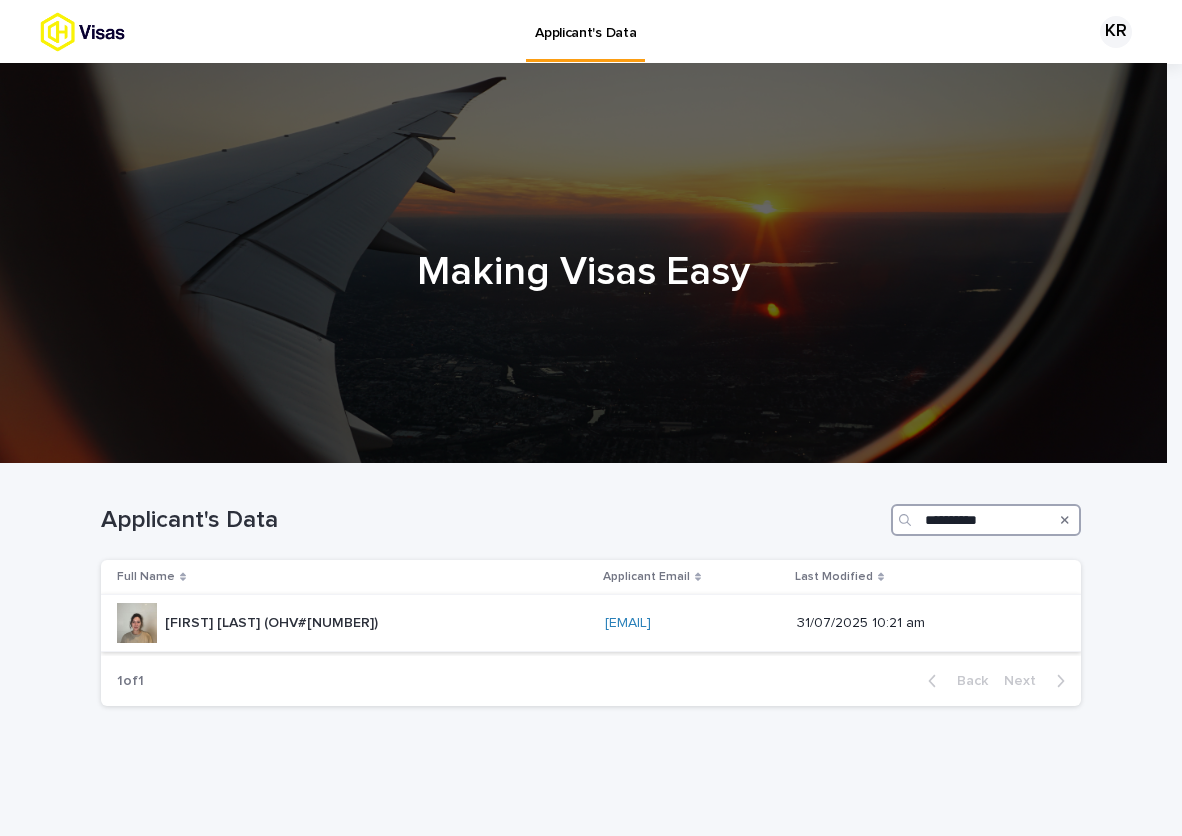 type on "**********" 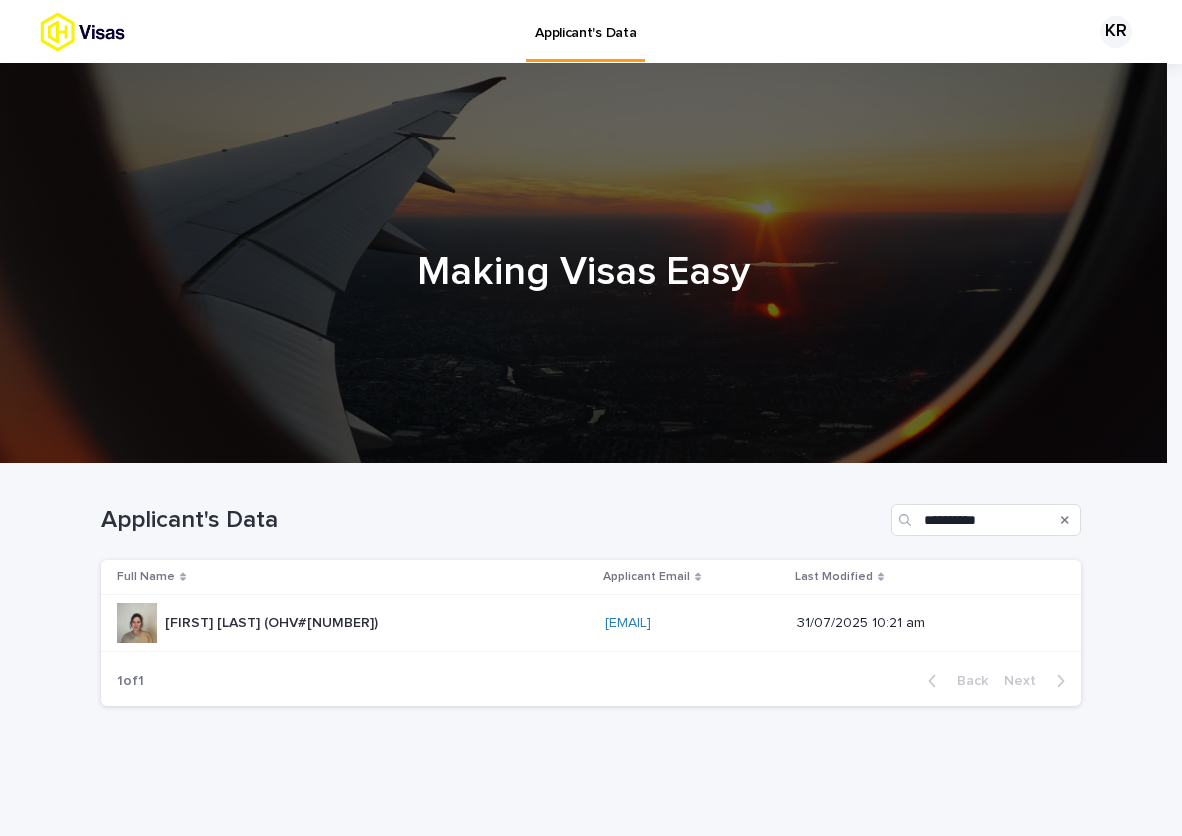click on "[FIRST]  [LAST] (OHV#[NUMBER])" at bounding box center (273, 621) 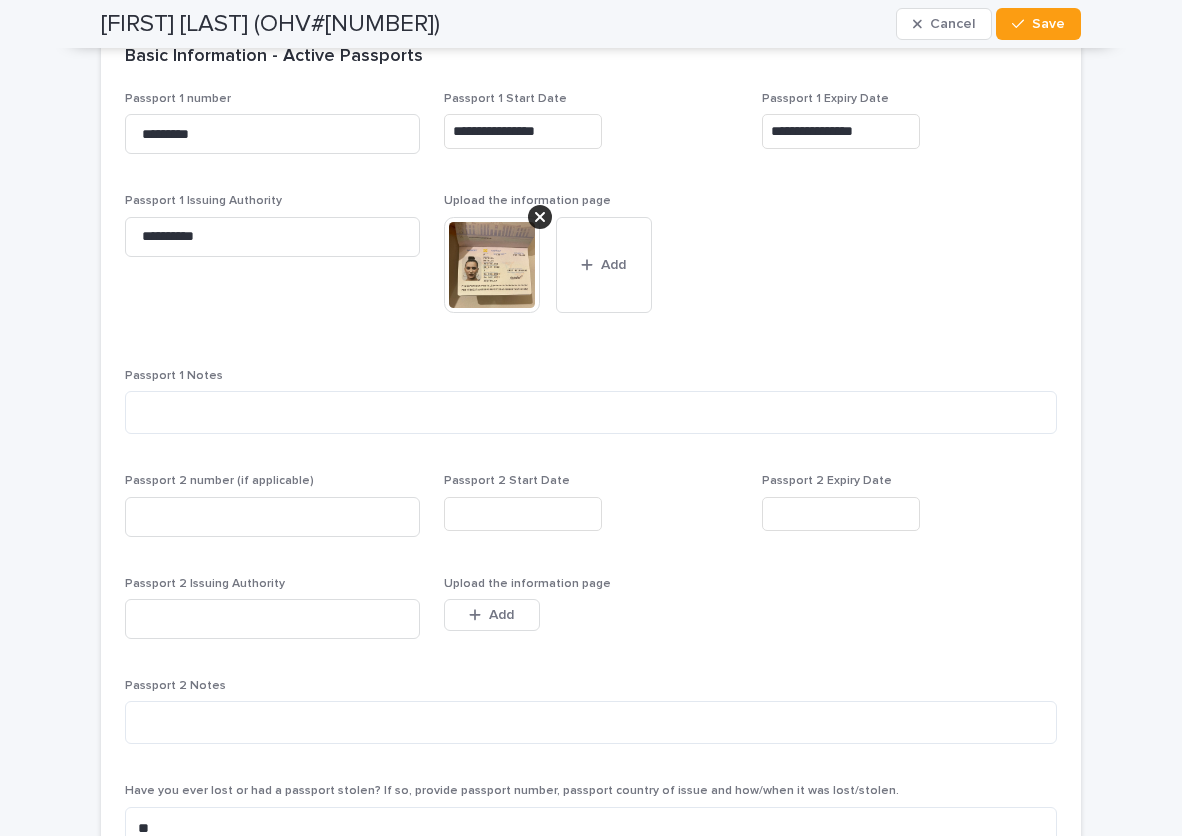 scroll, scrollTop: 1840, scrollLeft: 0, axis: vertical 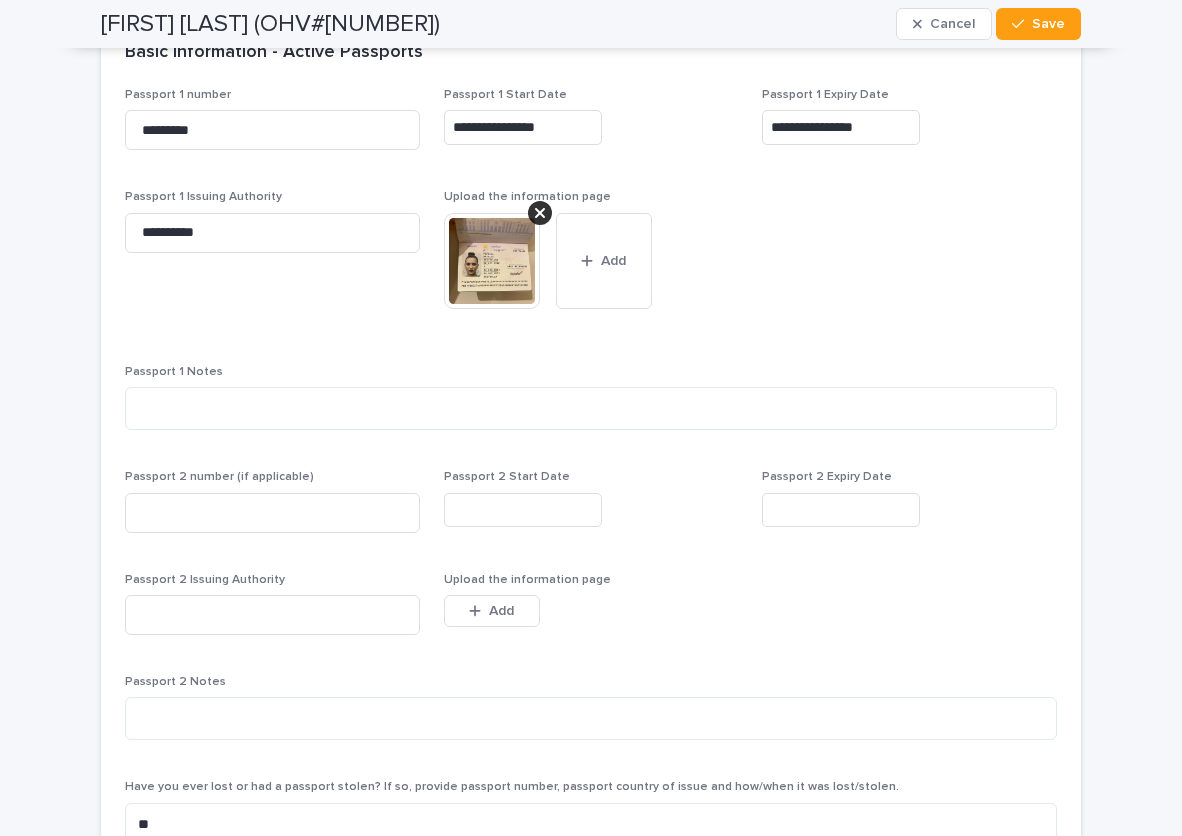 click at bounding box center (492, 261) 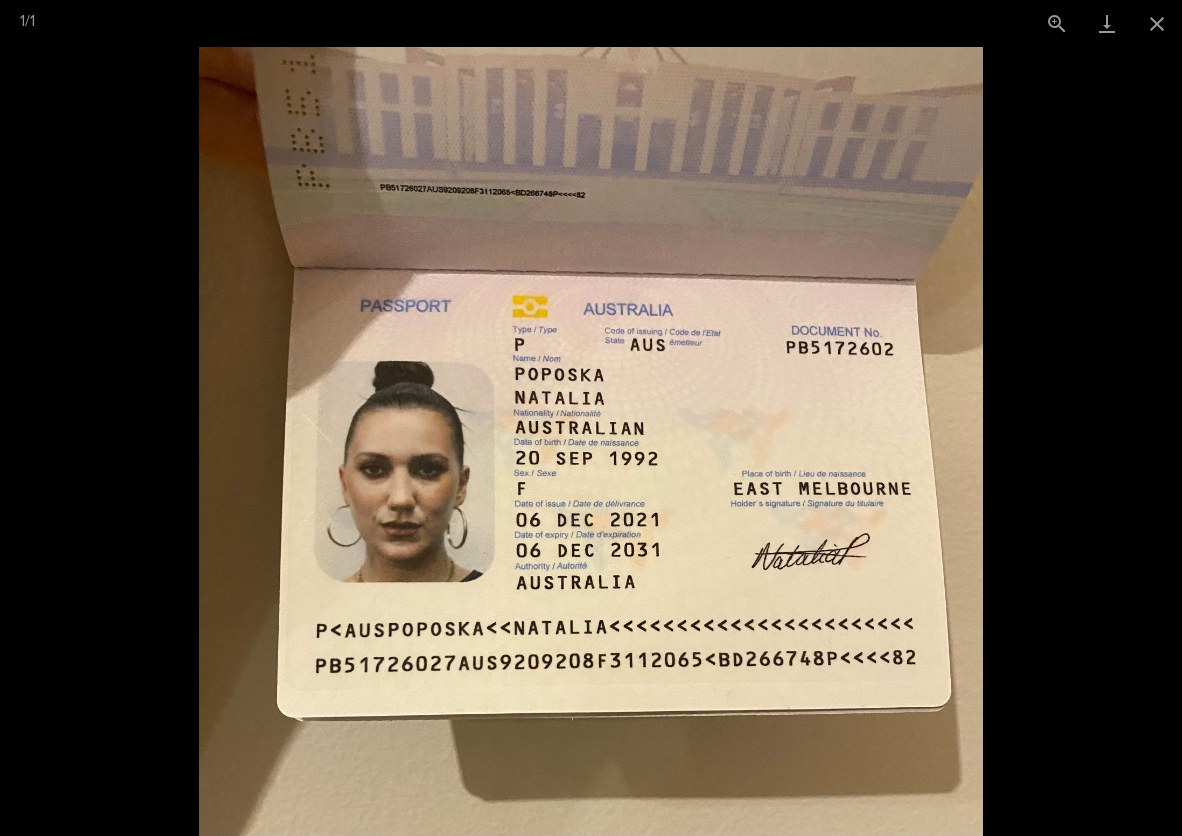 scroll, scrollTop: 0, scrollLeft: 0, axis: both 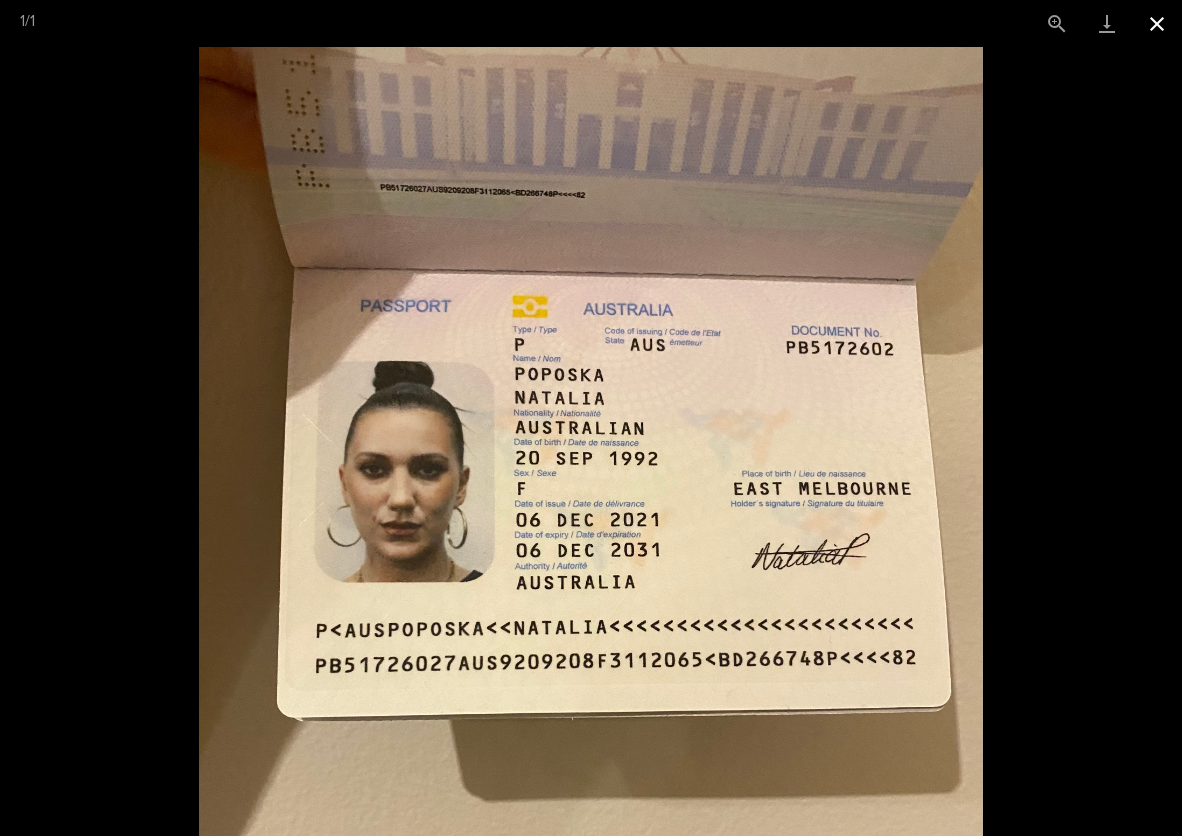 click at bounding box center [1157, 23] 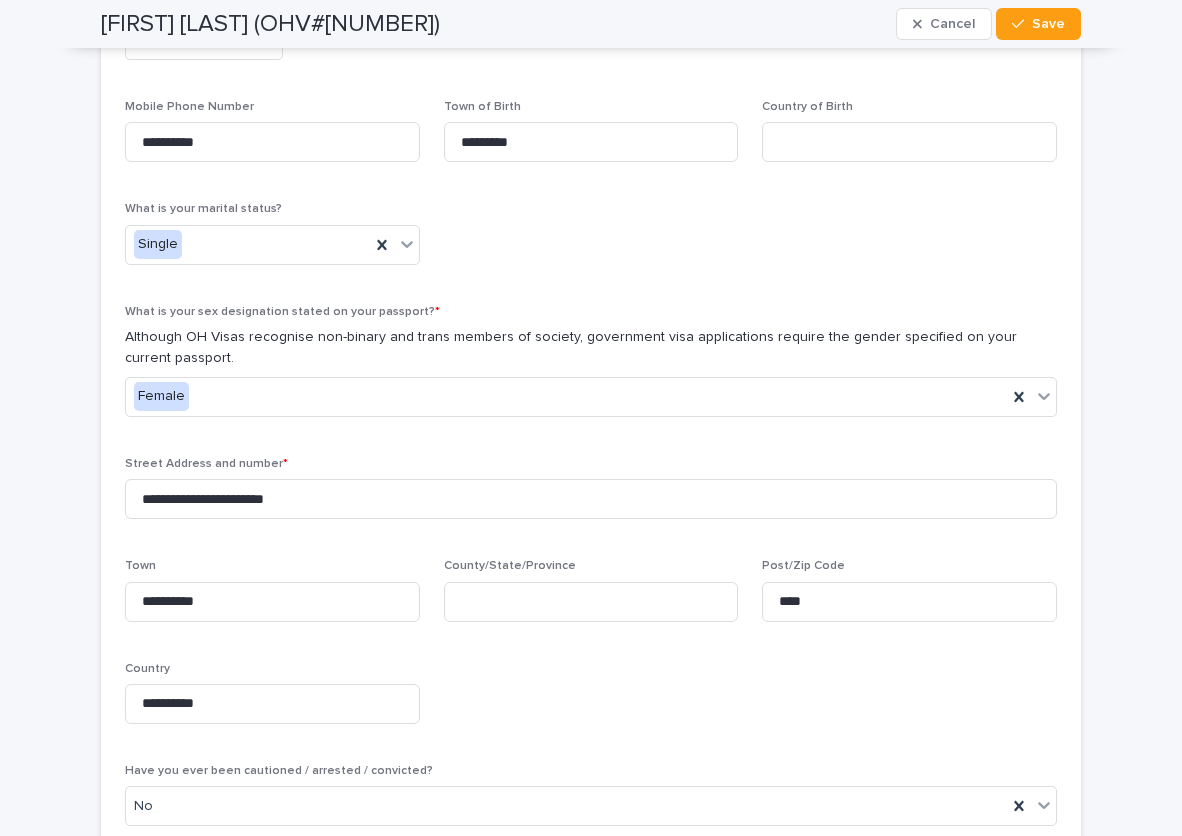 scroll, scrollTop: 1011, scrollLeft: 0, axis: vertical 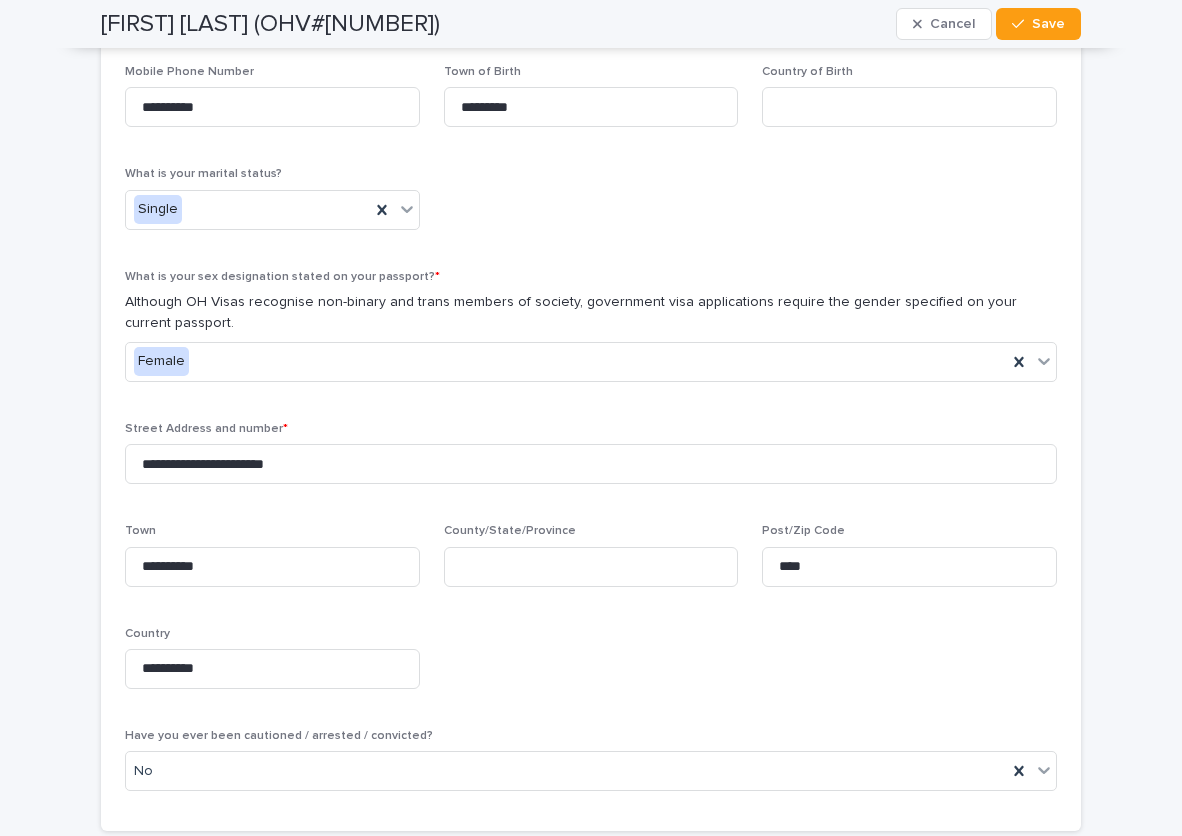 click on "Post/Zip Code" at bounding box center [909, 531] 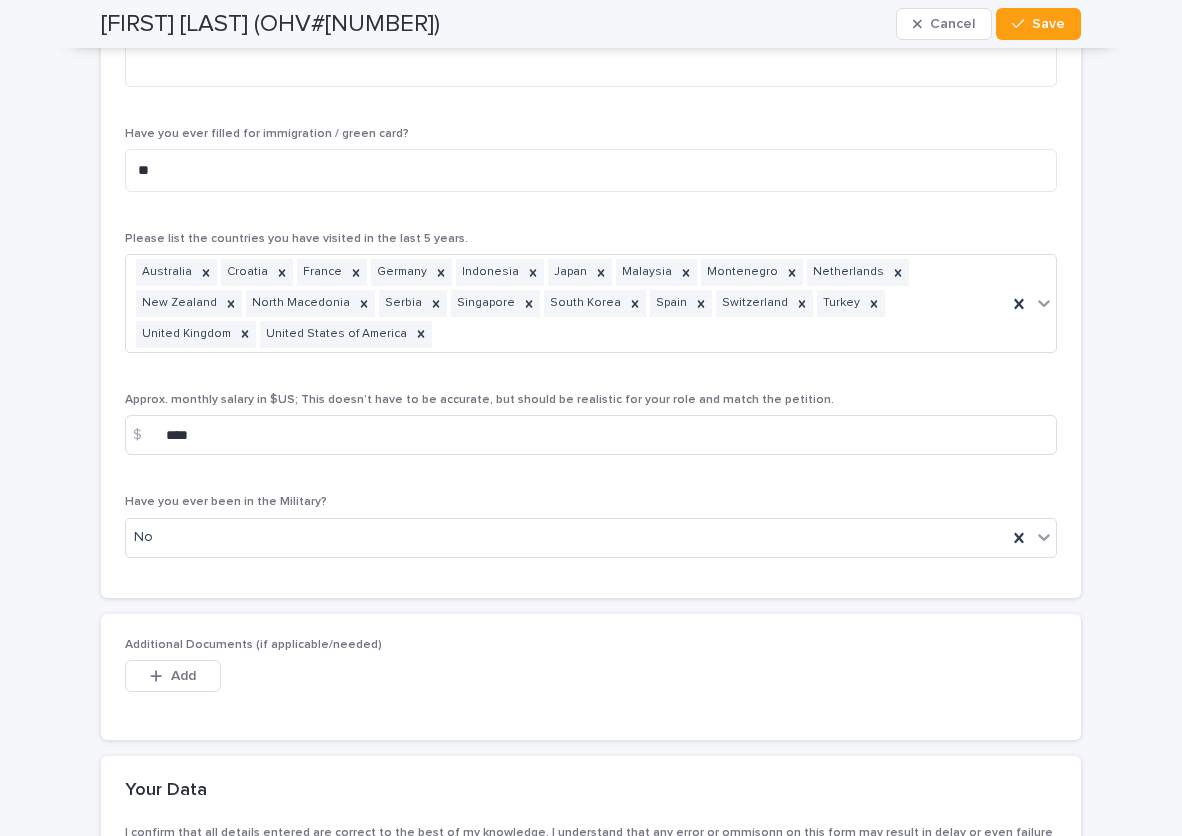 scroll, scrollTop: 7276, scrollLeft: 0, axis: vertical 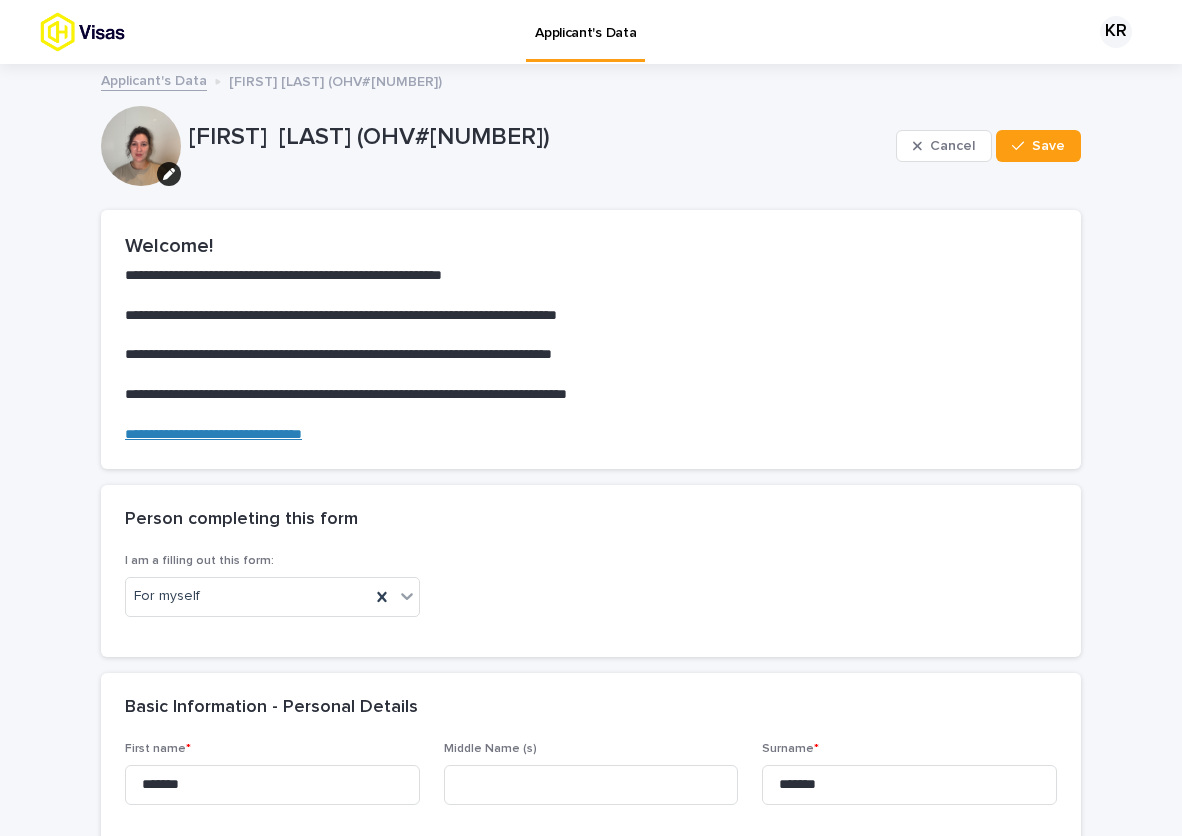 click at bounding box center [118, 32] 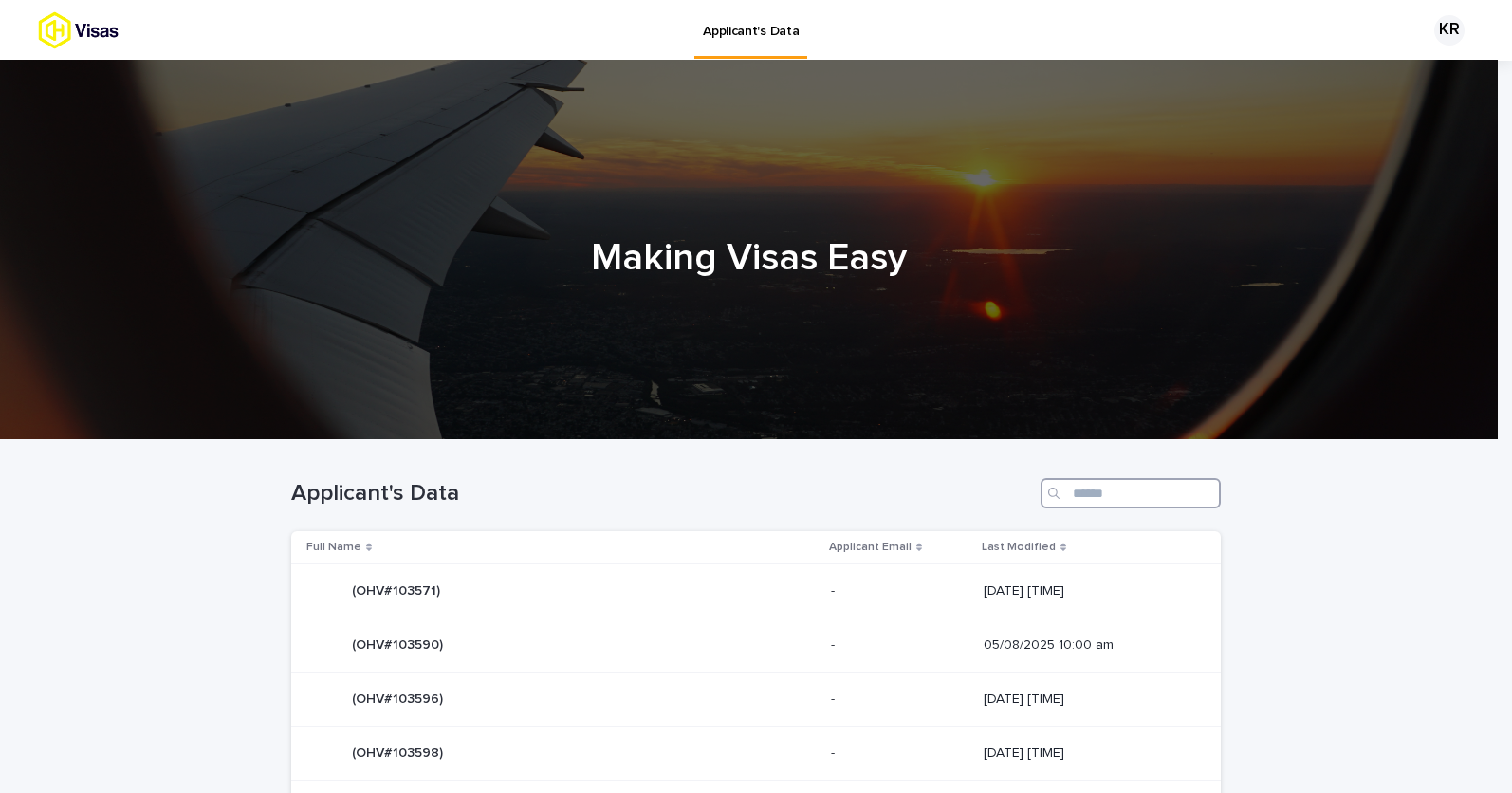 click at bounding box center [1131, 493] 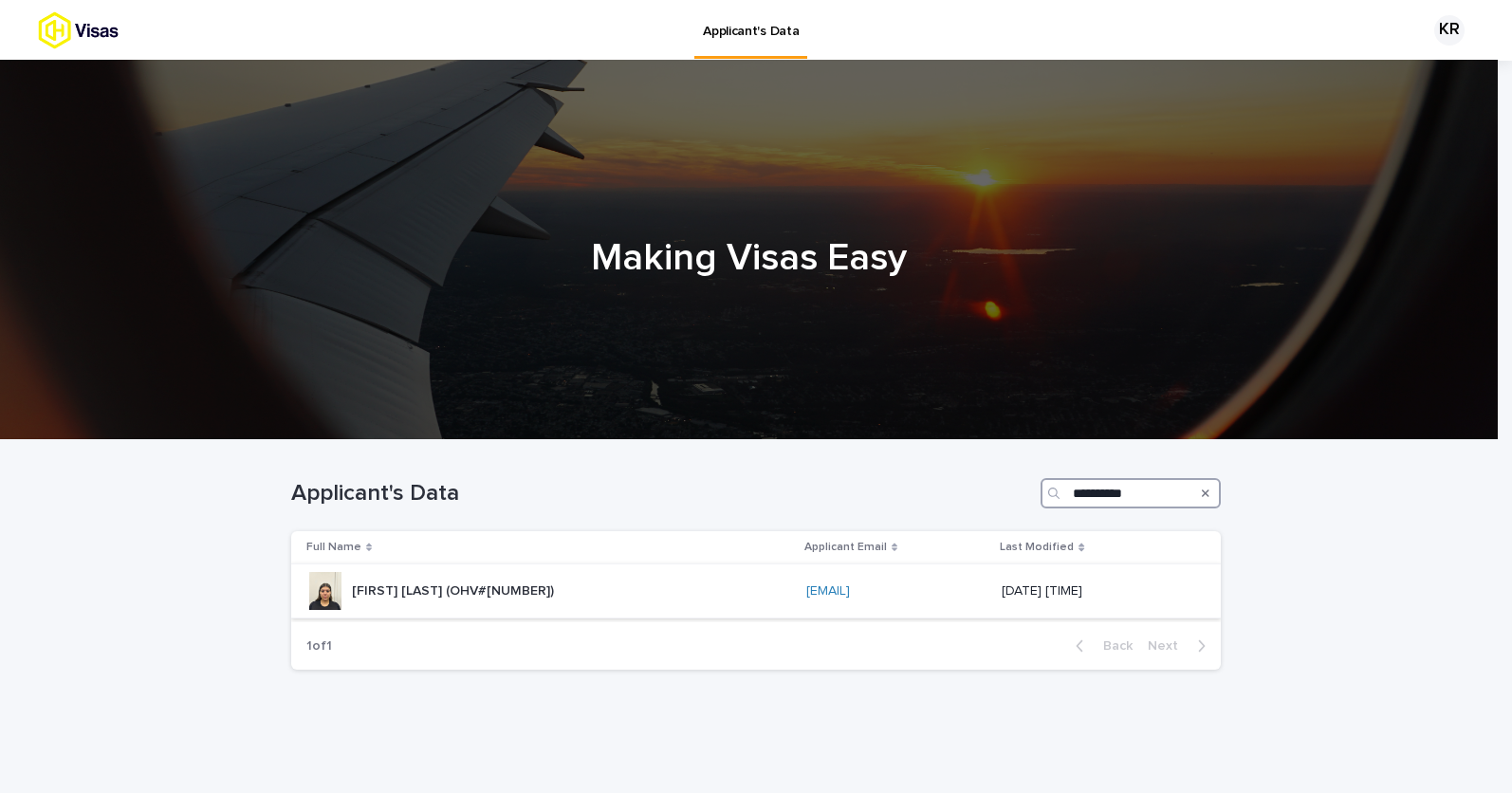 type on "**********" 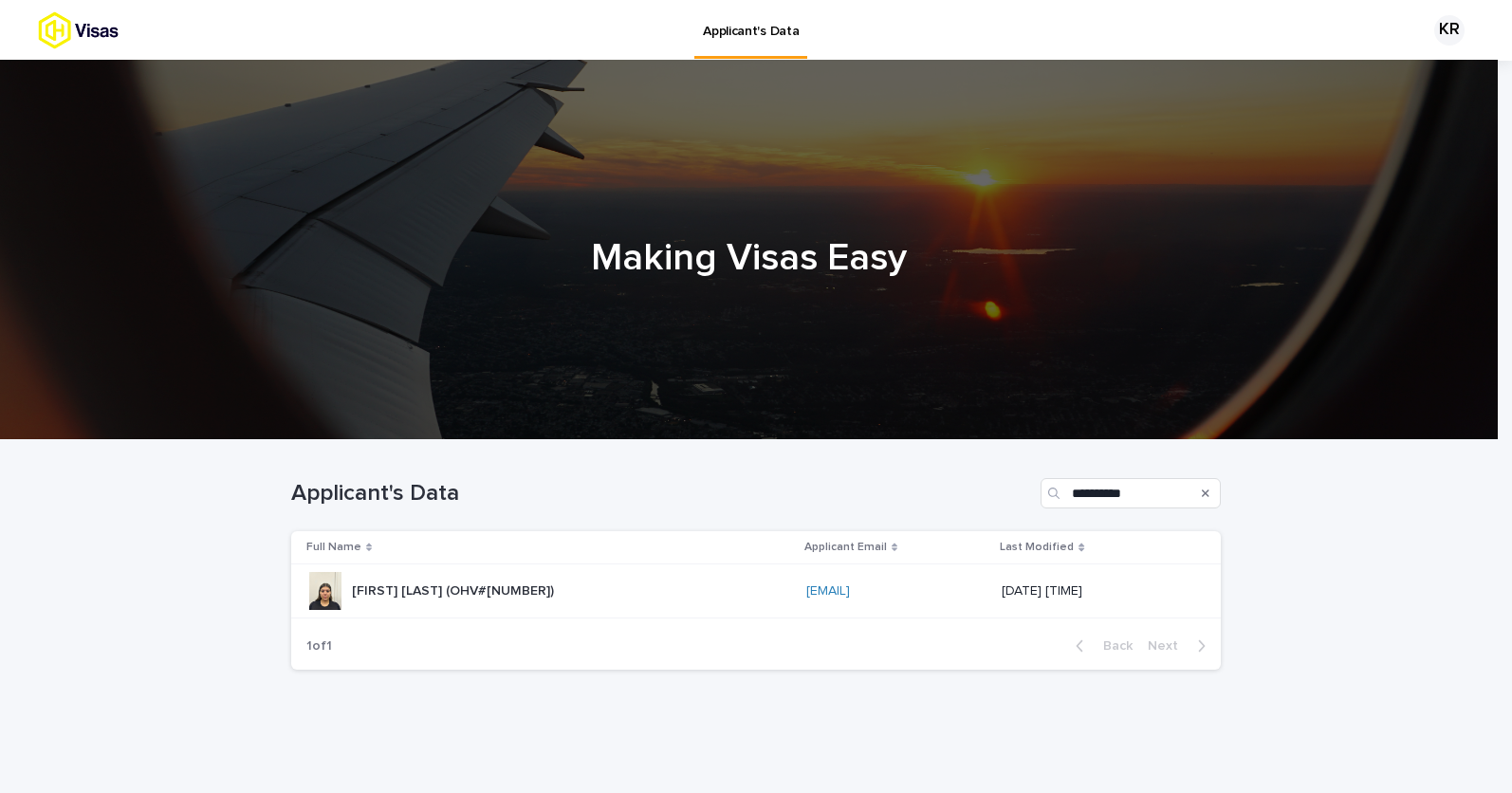 click on "[FIRST]   [LAST] (OHV#[NUMBER])" at bounding box center [454, 589] 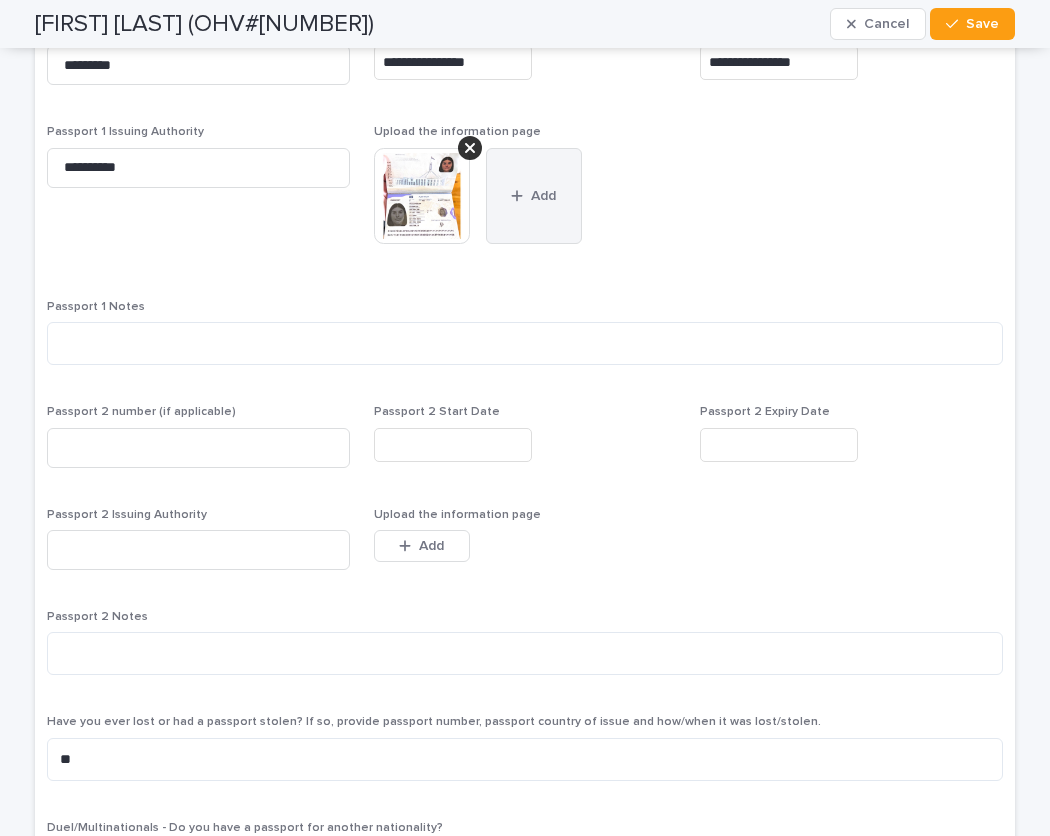 scroll, scrollTop: 1739, scrollLeft: 0, axis: vertical 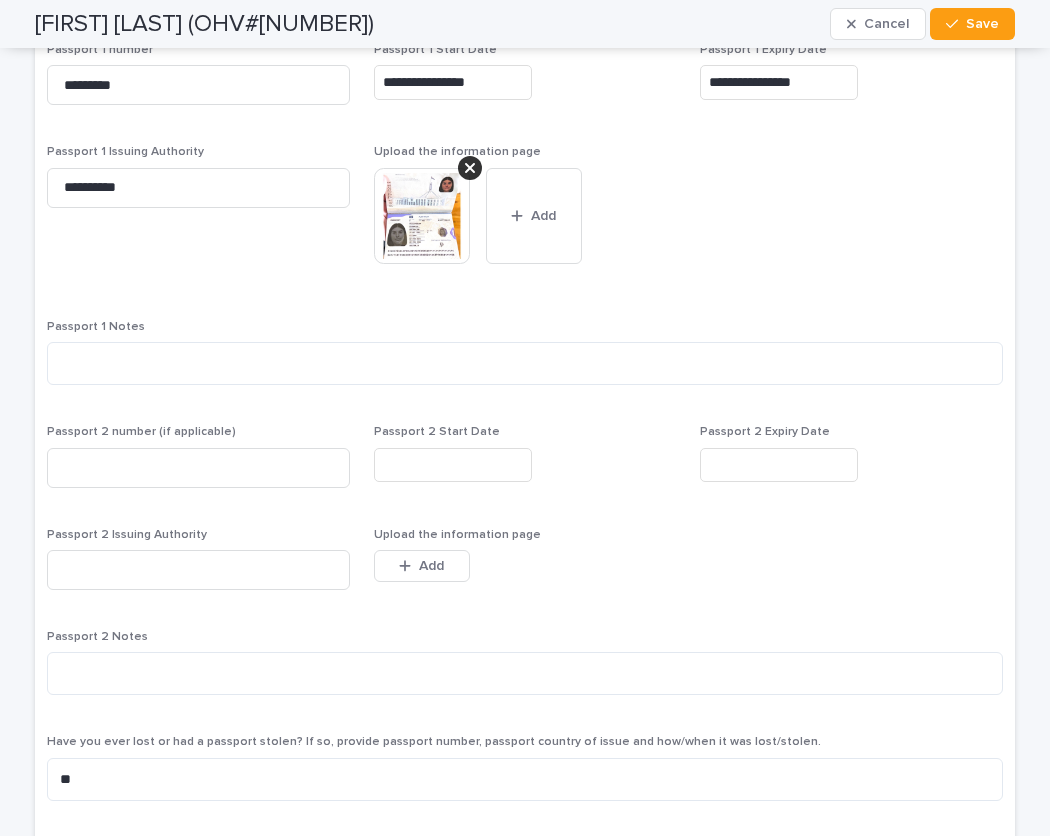 click at bounding box center [422, 216] 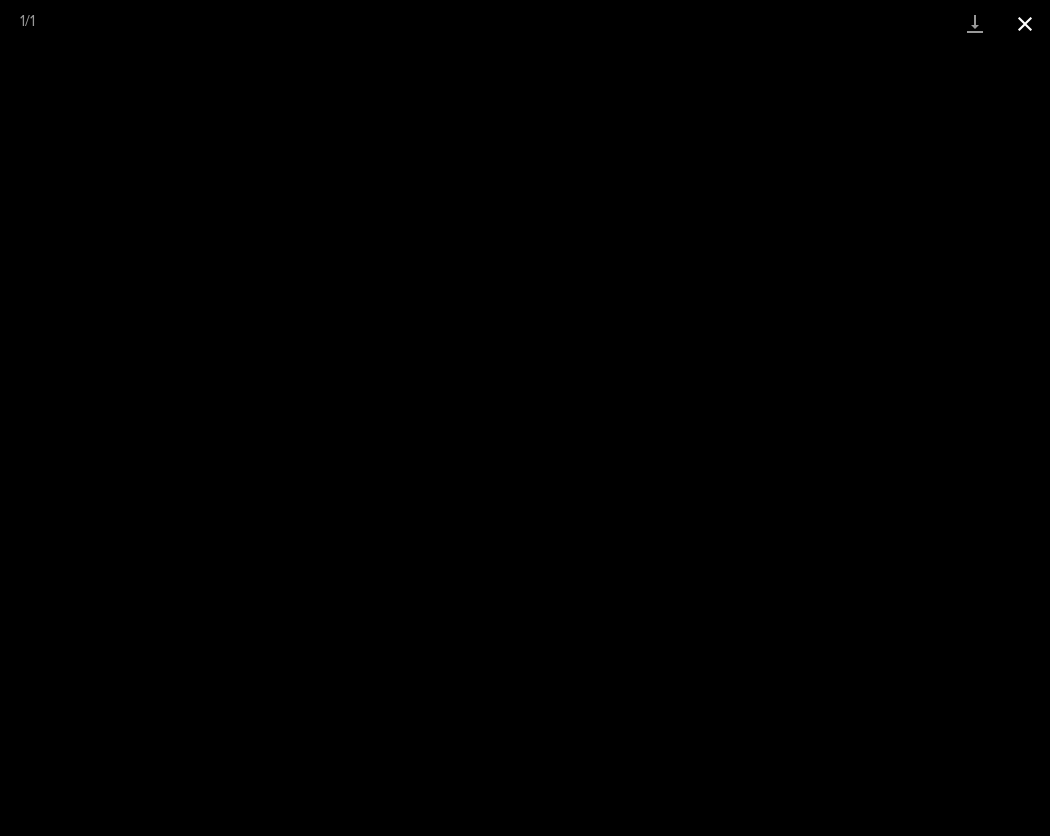 click at bounding box center (1025, 23) 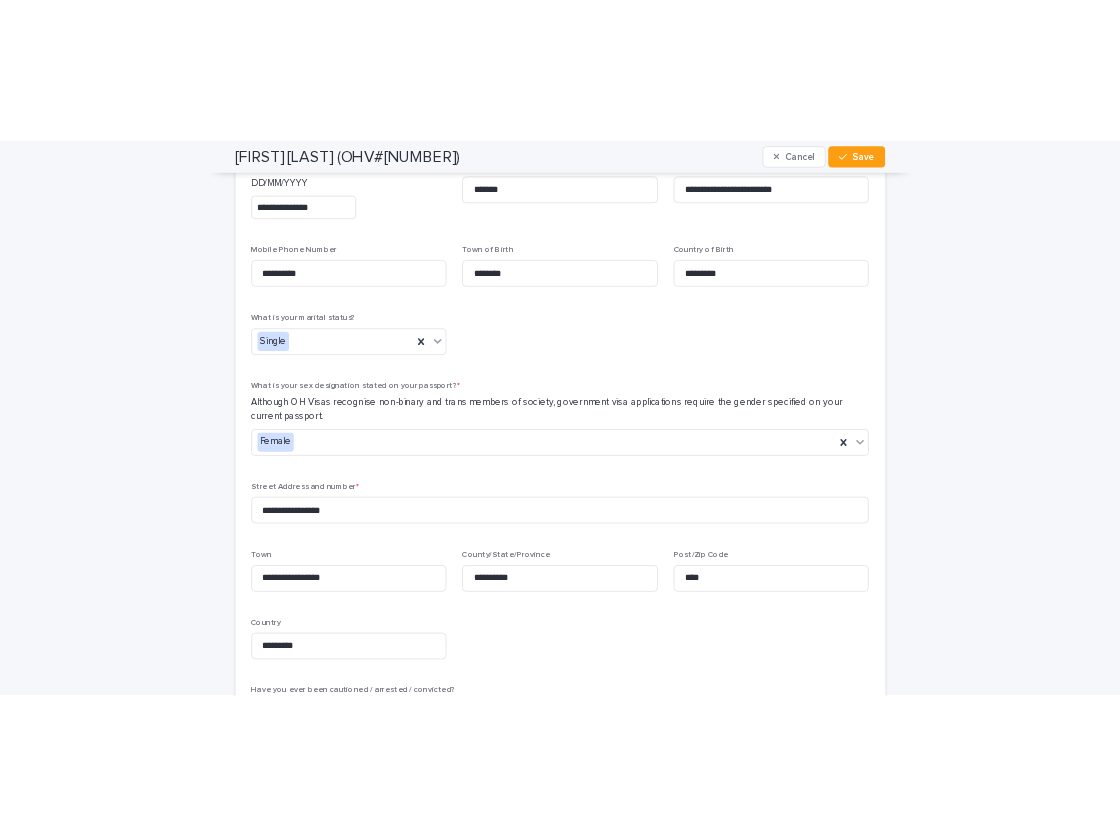 scroll, scrollTop: 0, scrollLeft: 0, axis: both 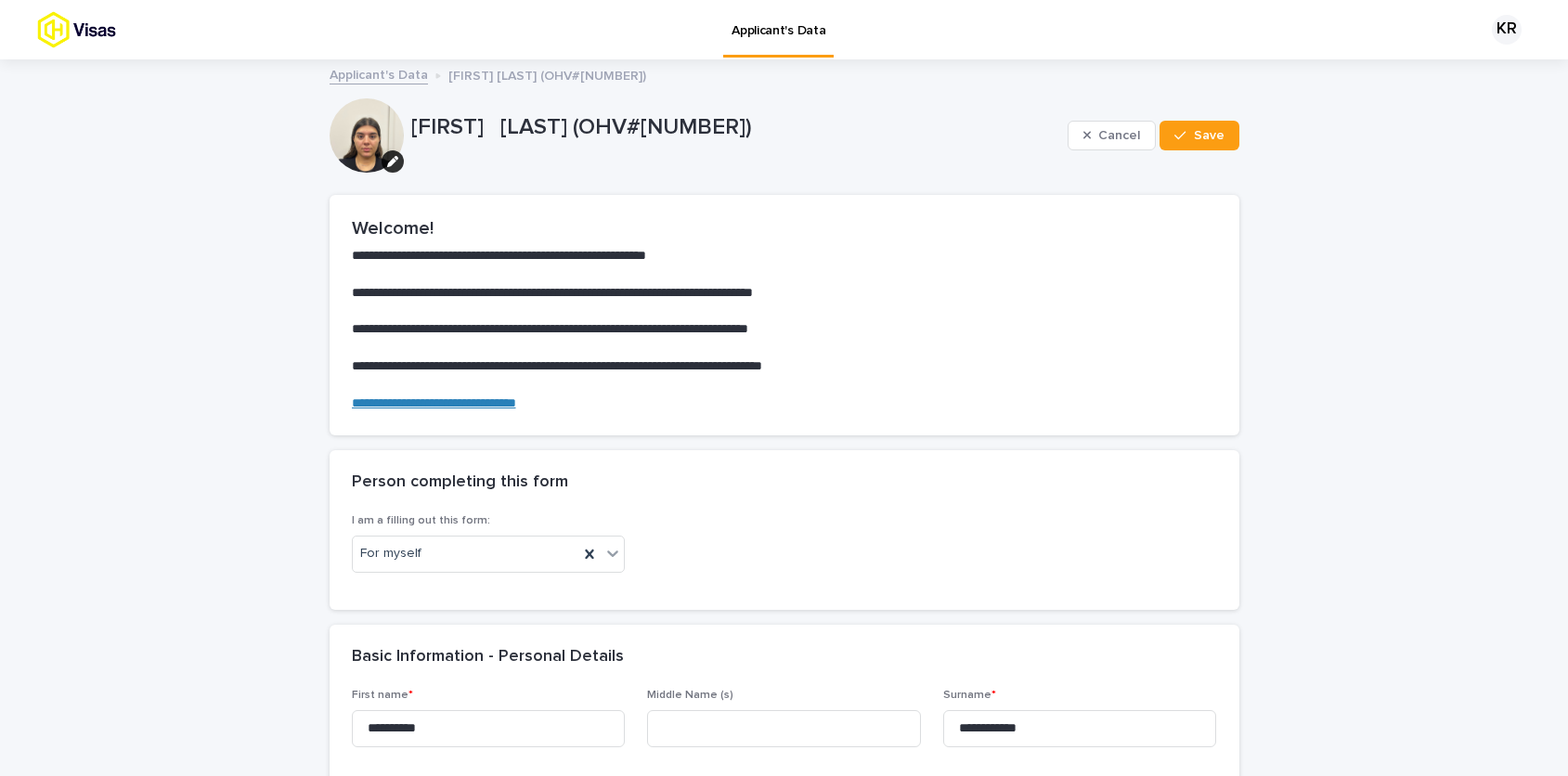 click at bounding box center (110, 30) 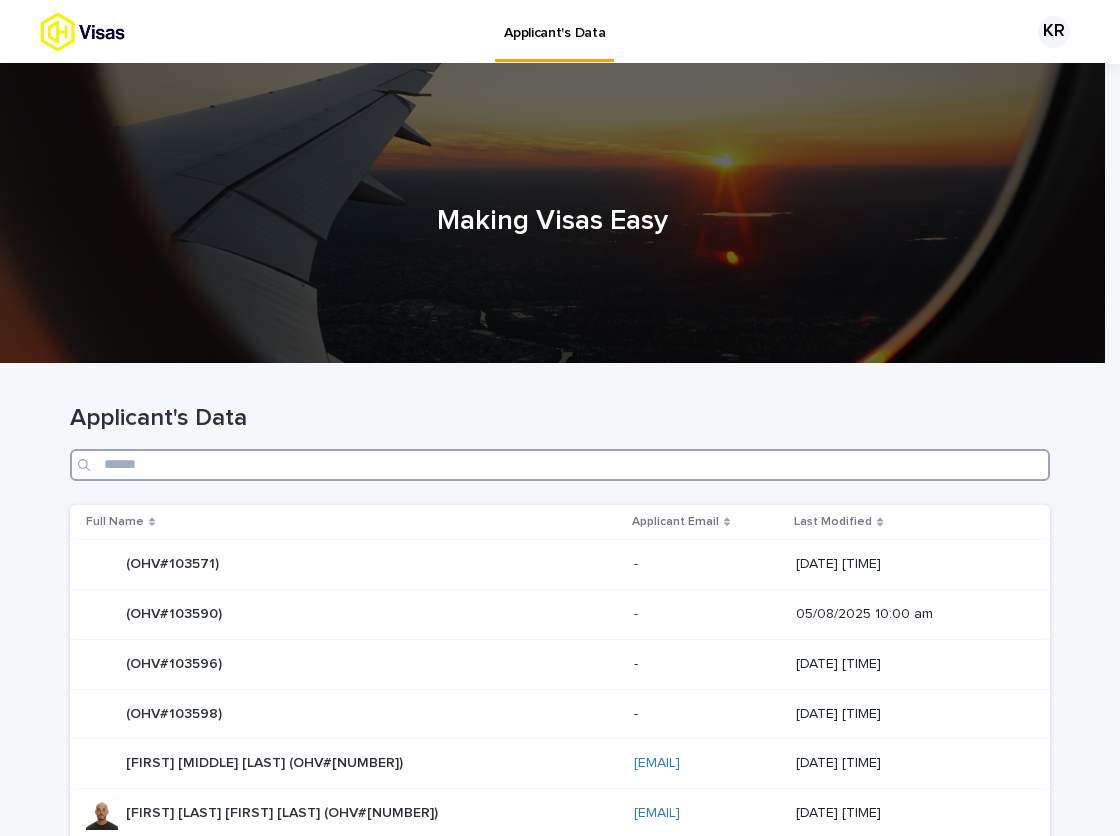 click at bounding box center (560, 465) 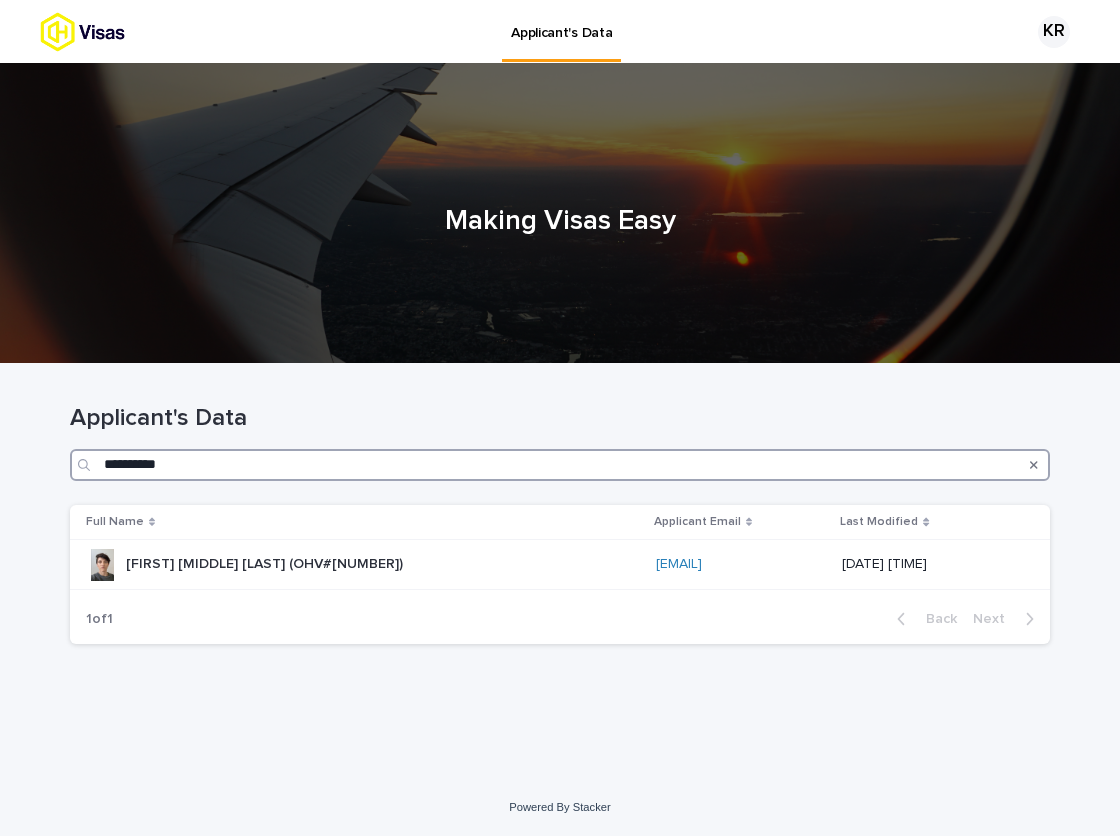 type on "**********" 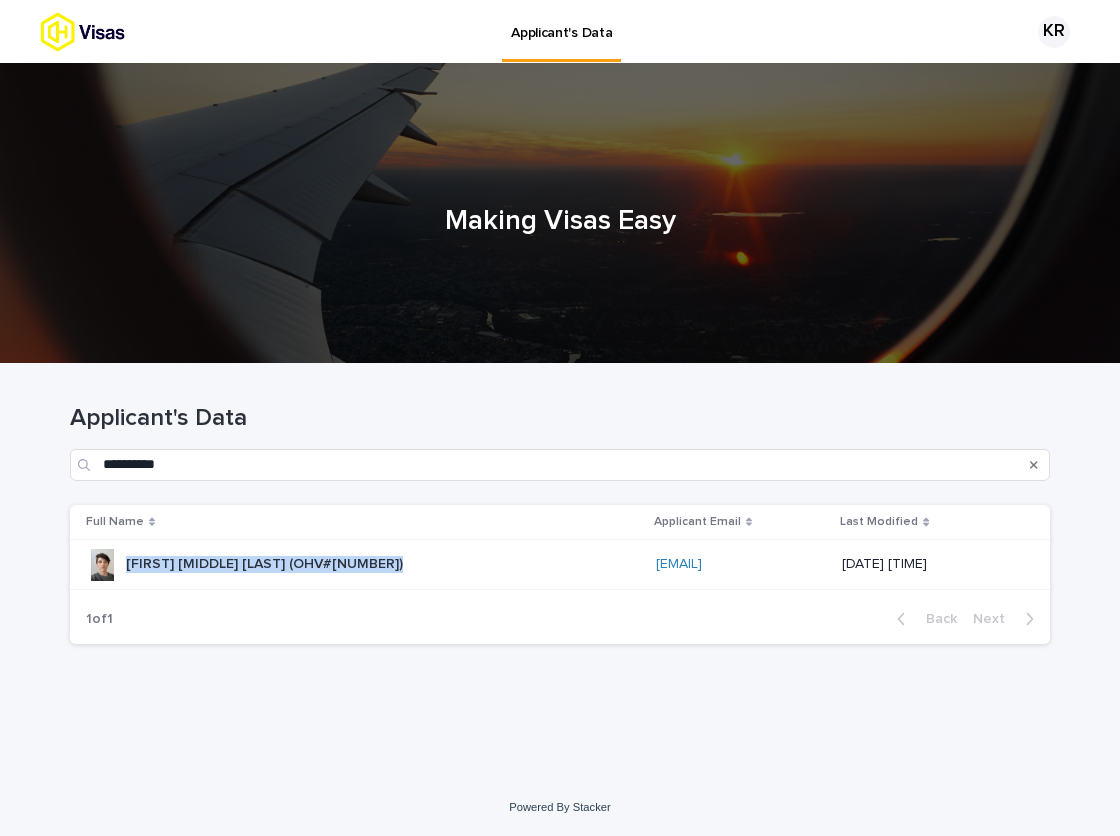 click on "[FIRST] [MIDDLE] [LAST] (OHV#[NUMBER]) [FIRST] [MIDDLE] [LAST] (OHV#[NUMBER])" at bounding box center (363, 564) 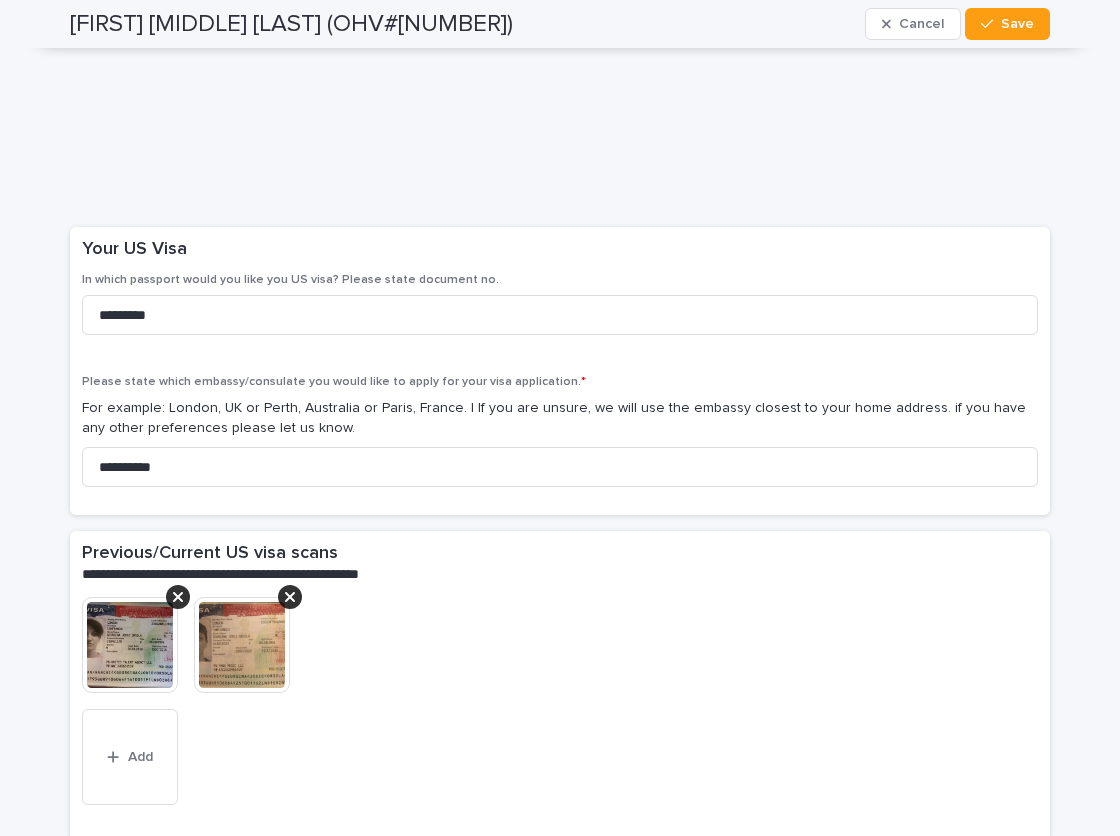 scroll, scrollTop: 3711, scrollLeft: 0, axis: vertical 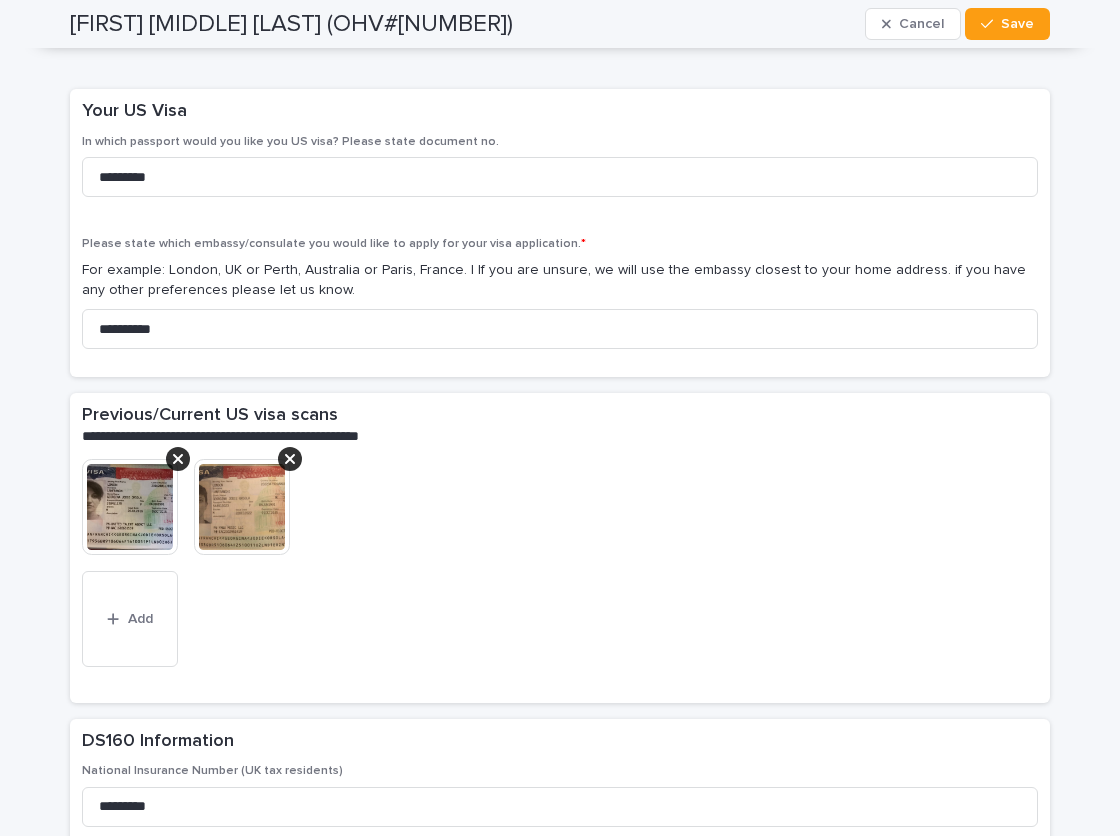 click at bounding box center [130, 507] 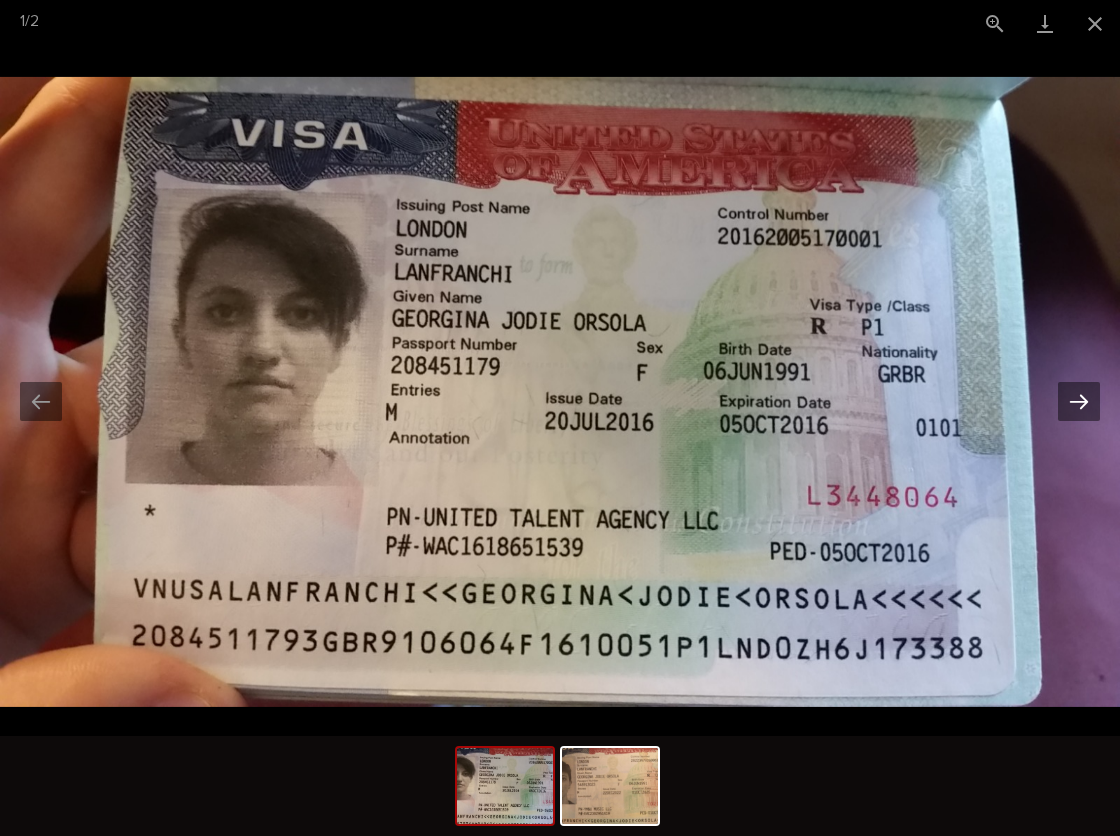 click at bounding box center (1079, 401) 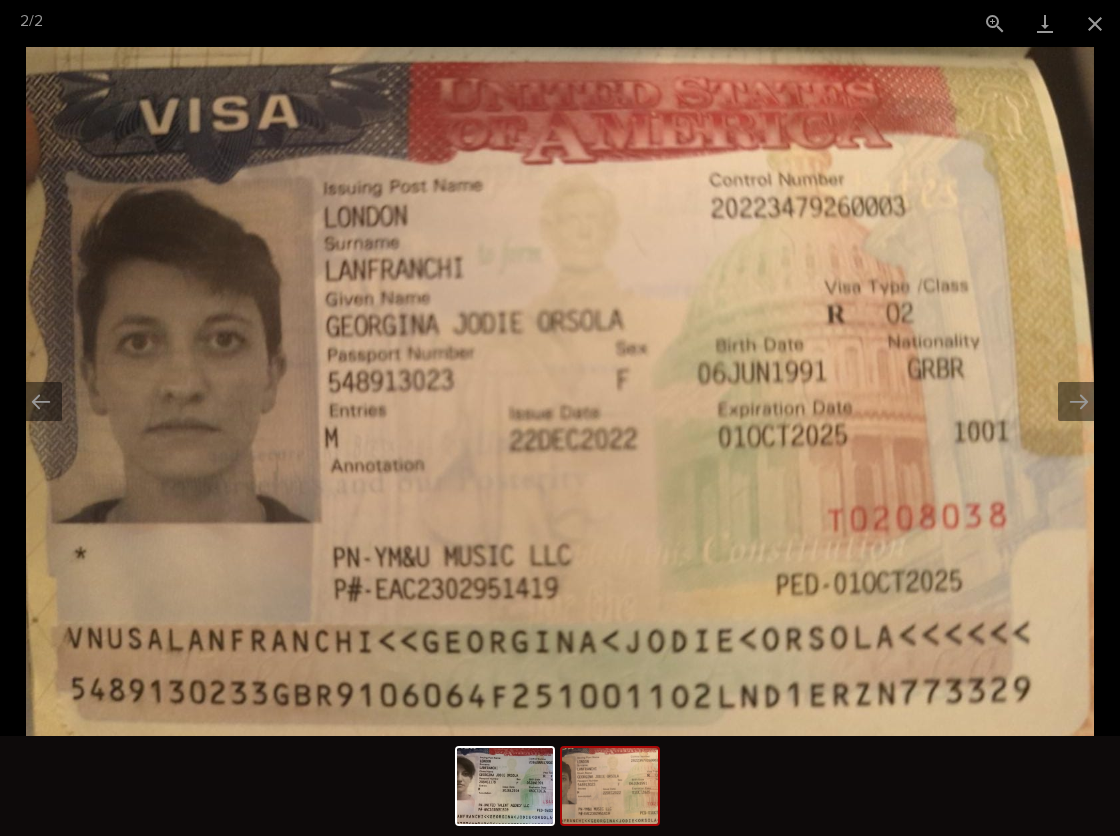 type 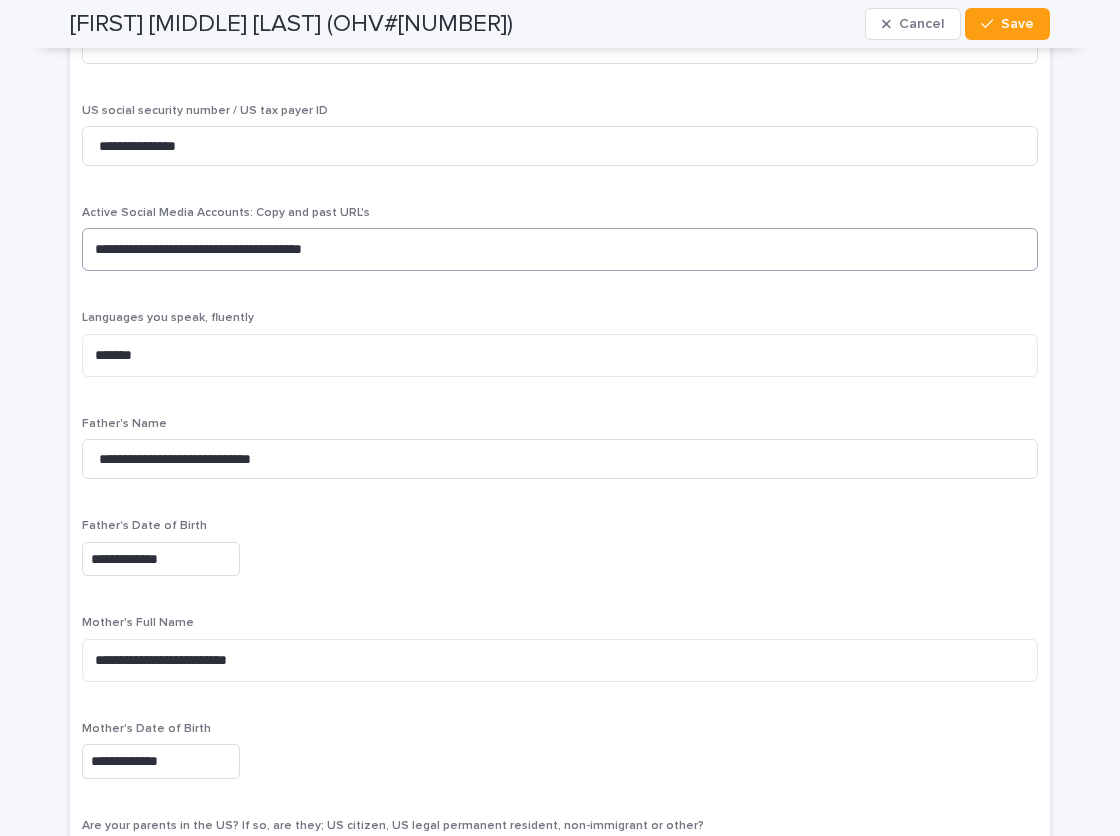 scroll, scrollTop: 3914, scrollLeft: 0, axis: vertical 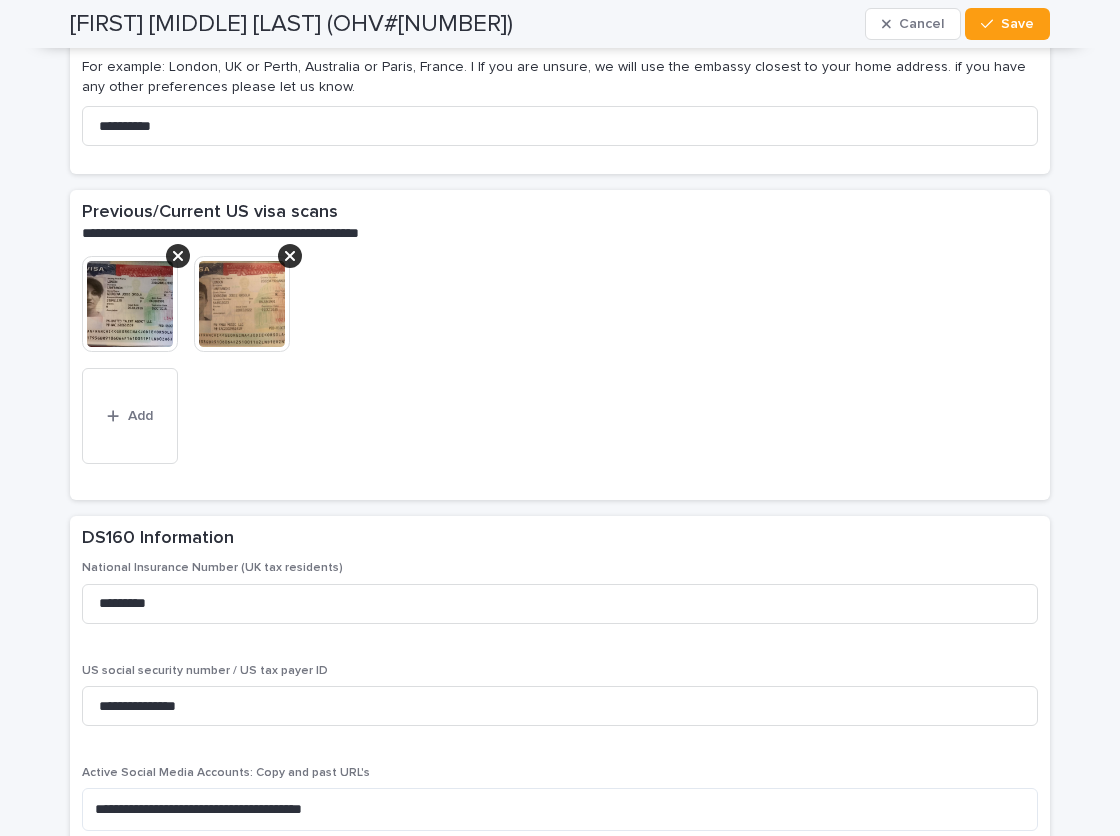 click at bounding box center [242, 304] 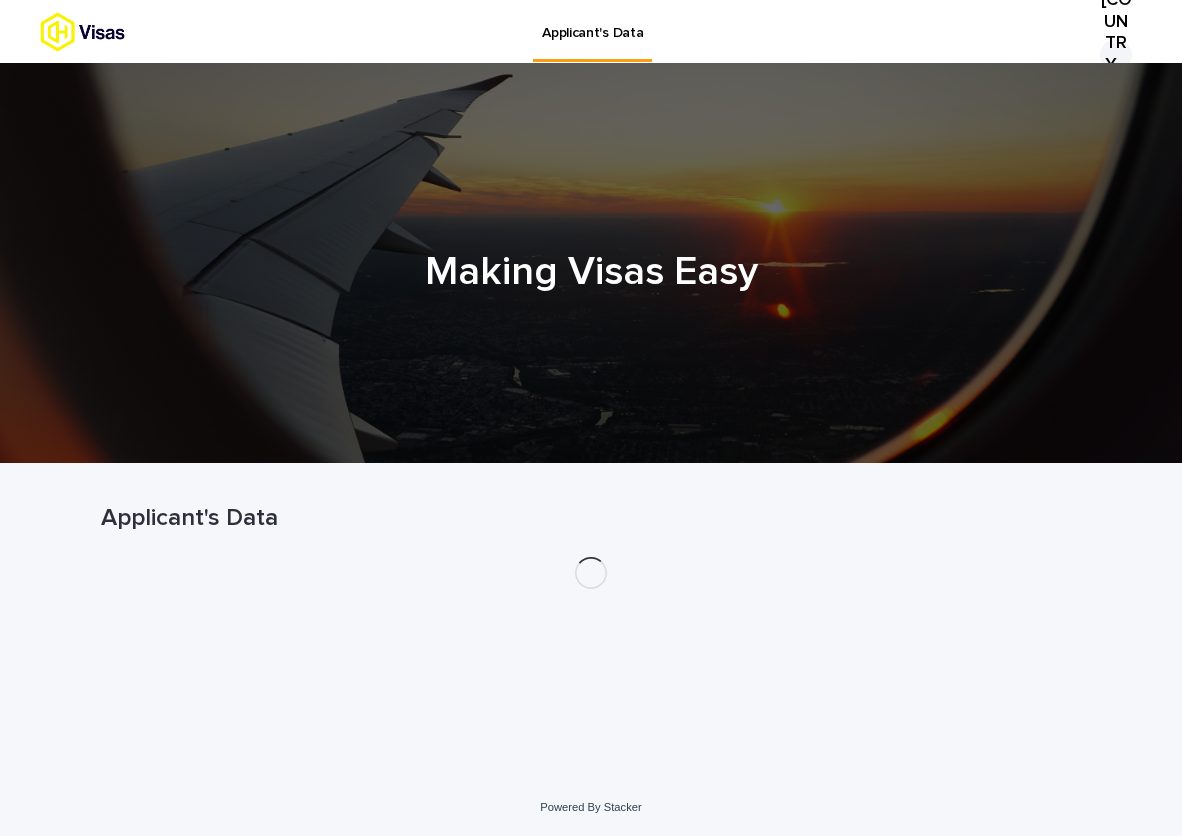 scroll, scrollTop: 0, scrollLeft: 0, axis: both 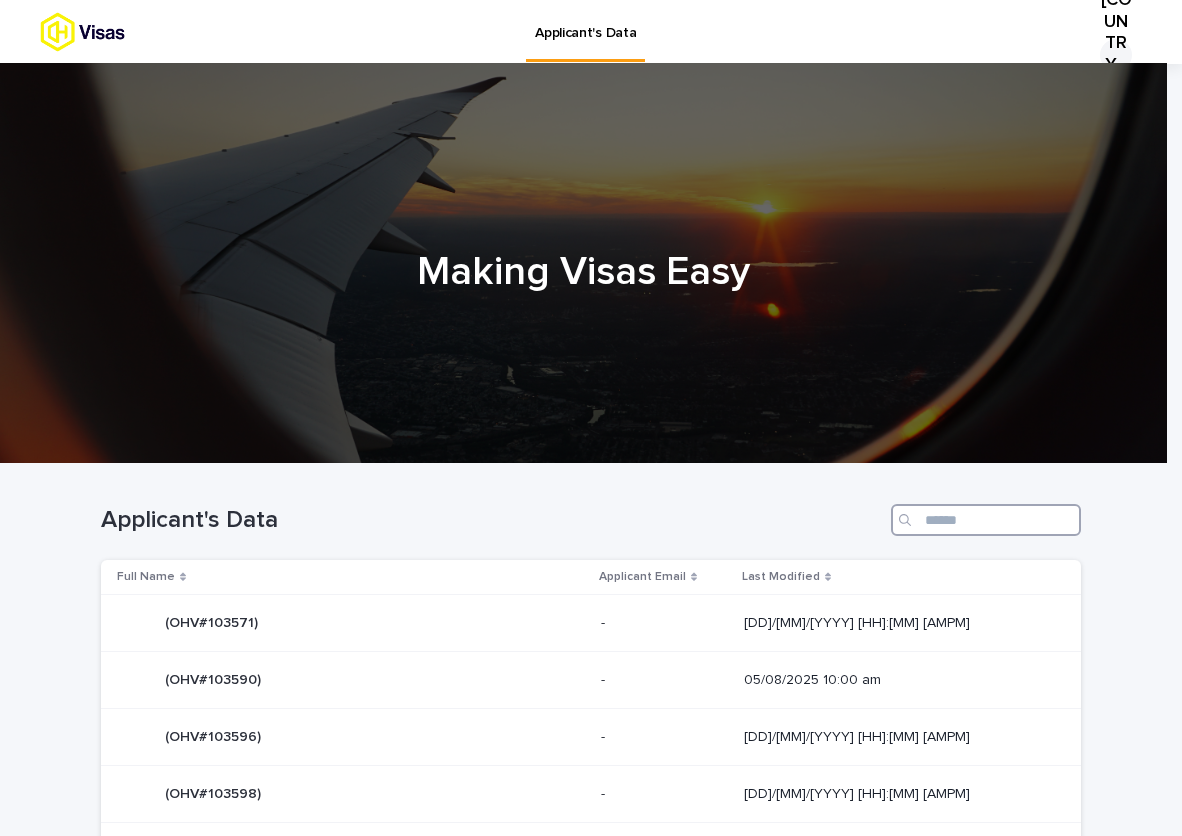 click at bounding box center [986, 520] 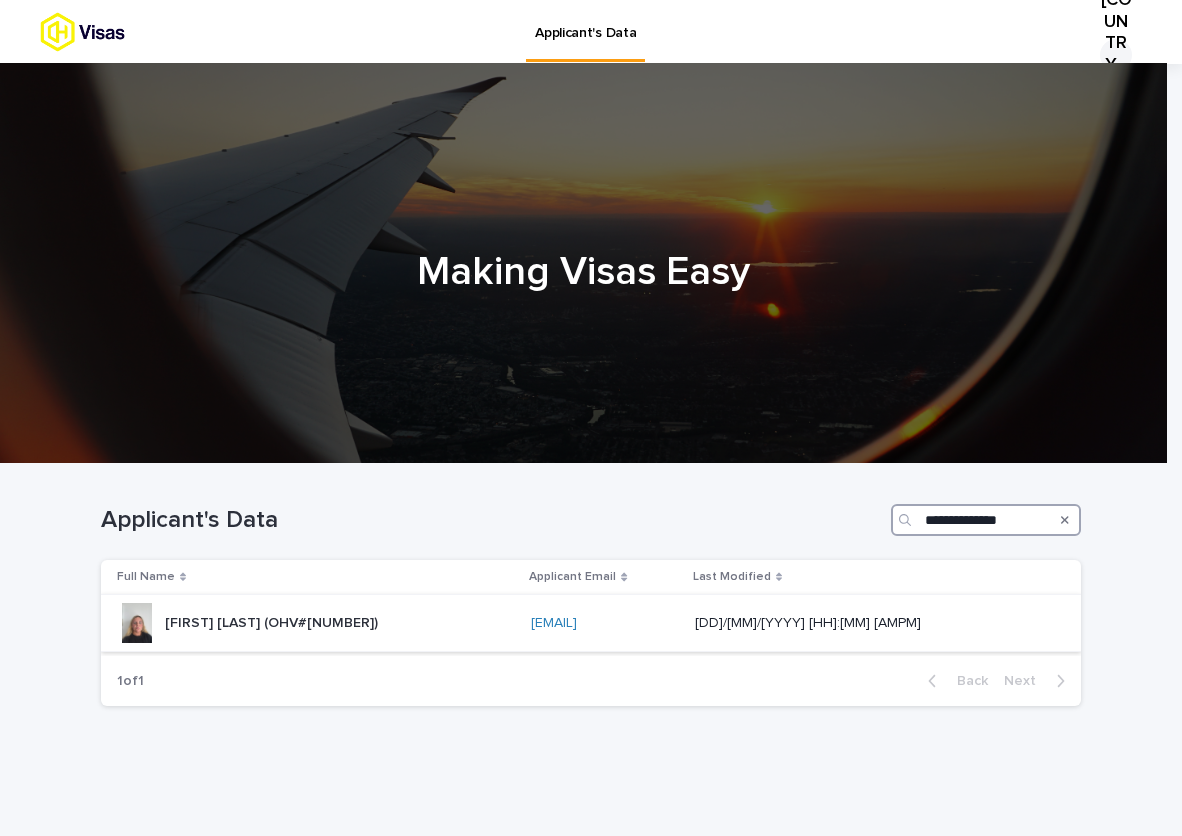 type on "**********" 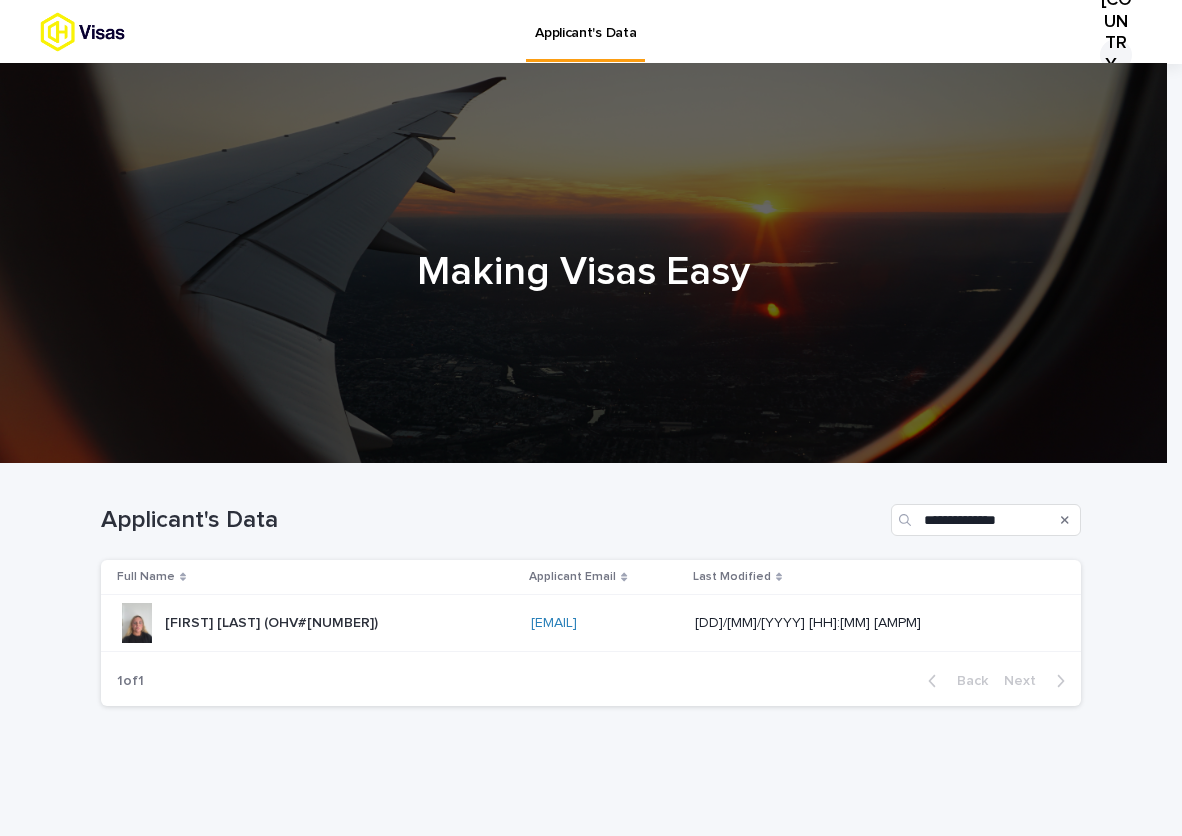 click on "Toni Elizabeth Watson (OHV#102753) Toni Elizabeth Watson (OHV#102753)" at bounding box center [316, 623] 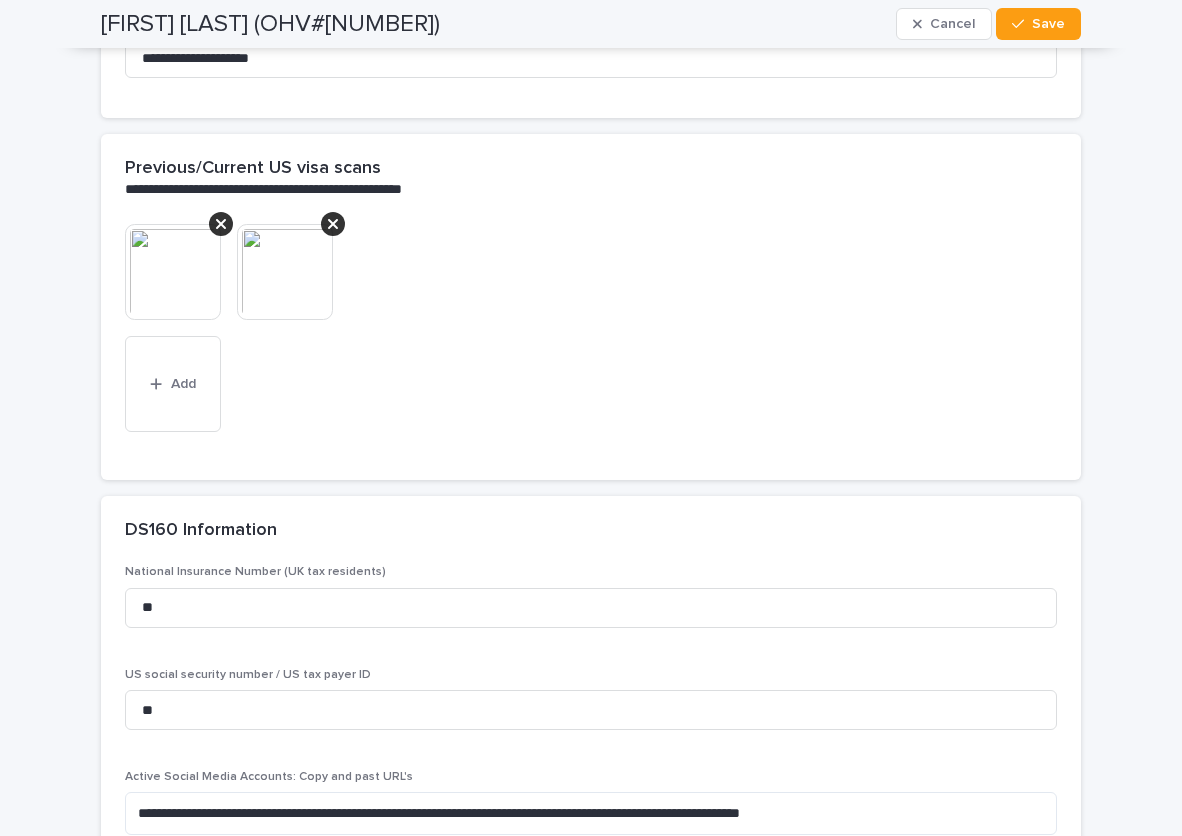scroll, scrollTop: 4212, scrollLeft: 0, axis: vertical 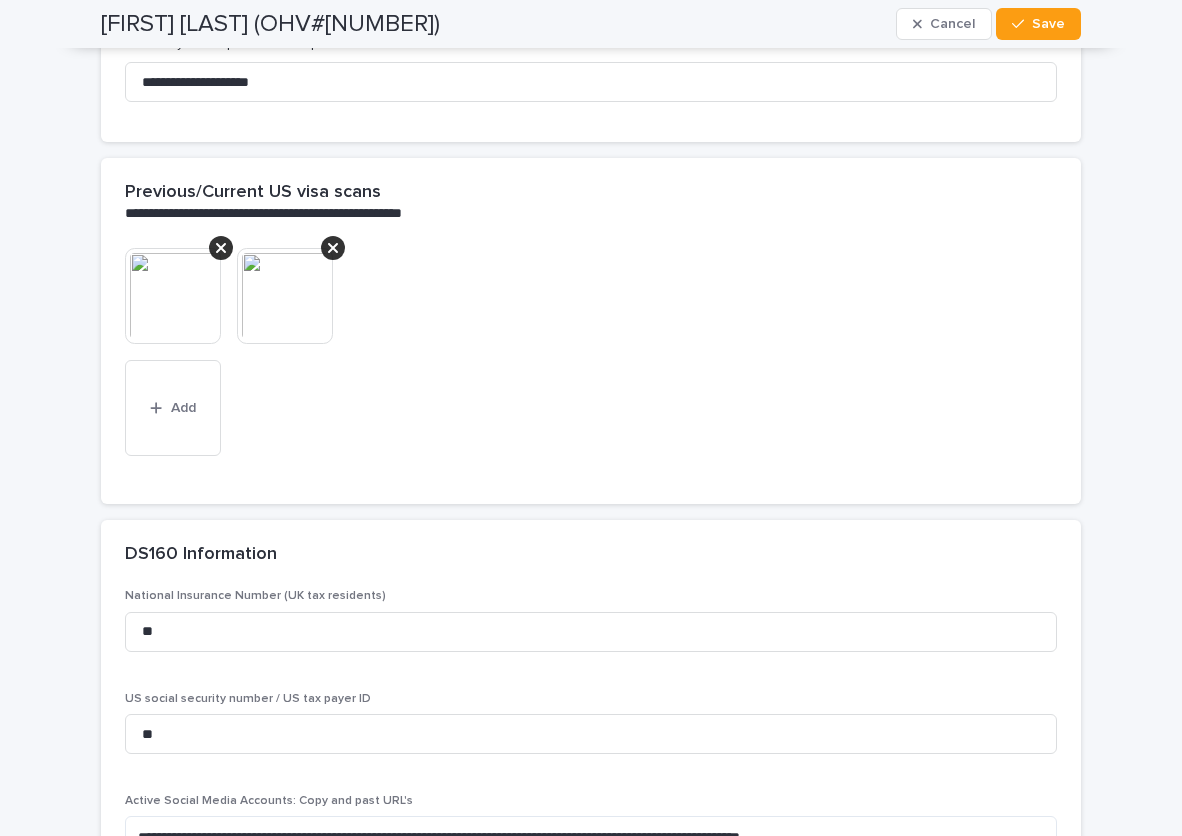 click at bounding box center [285, 296] 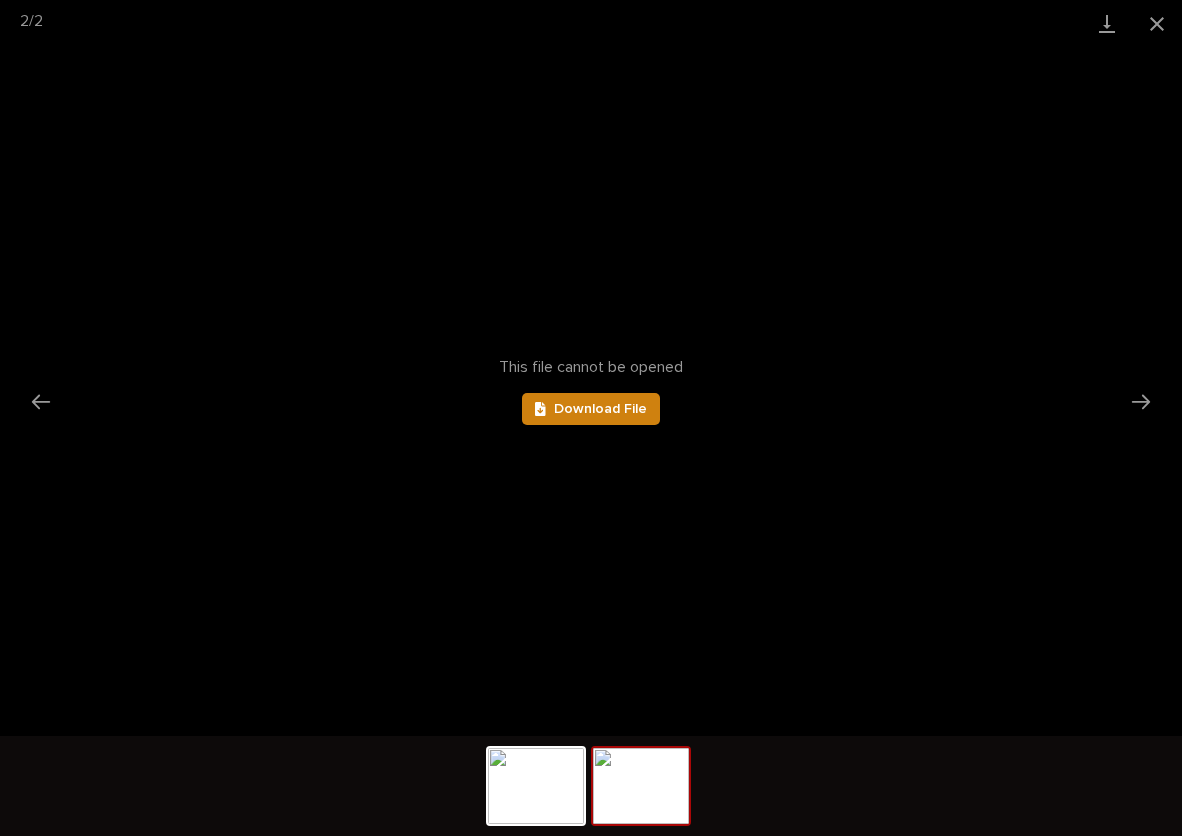 click on "Download File" at bounding box center [600, 409] 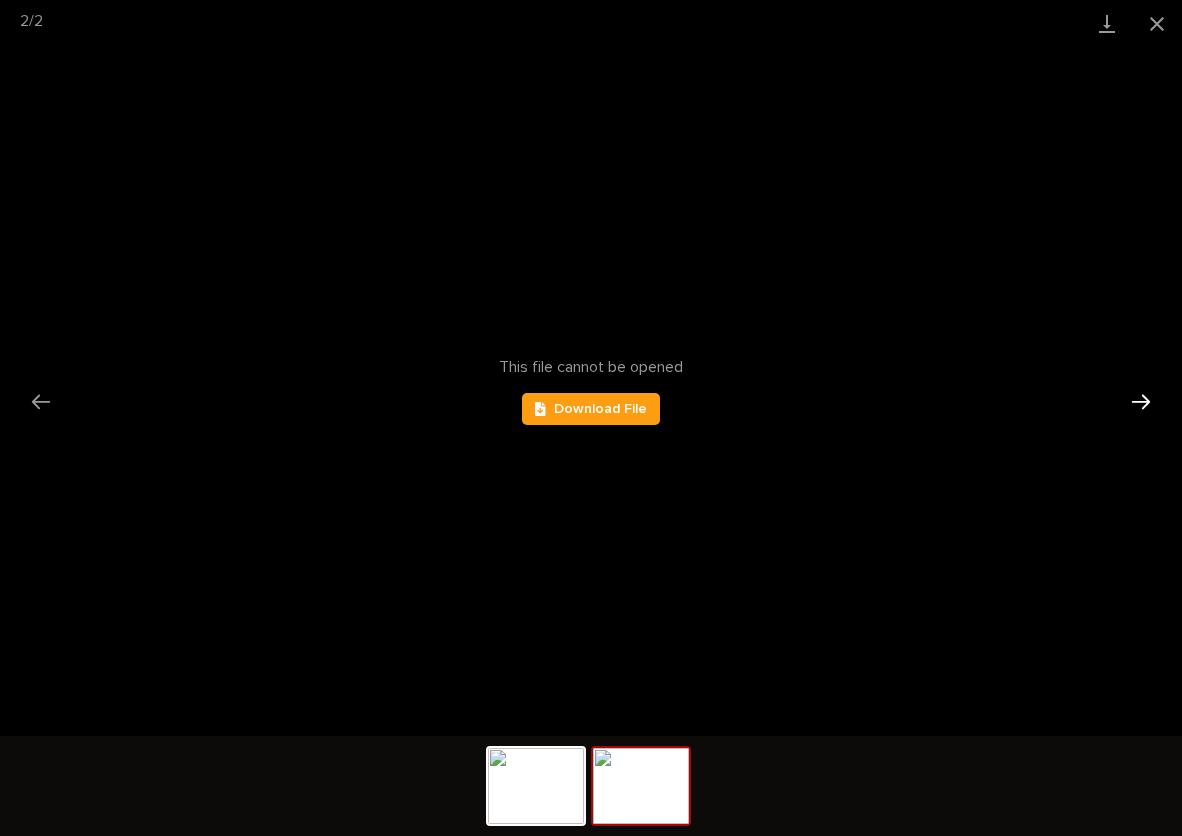 click at bounding box center [1141, 401] 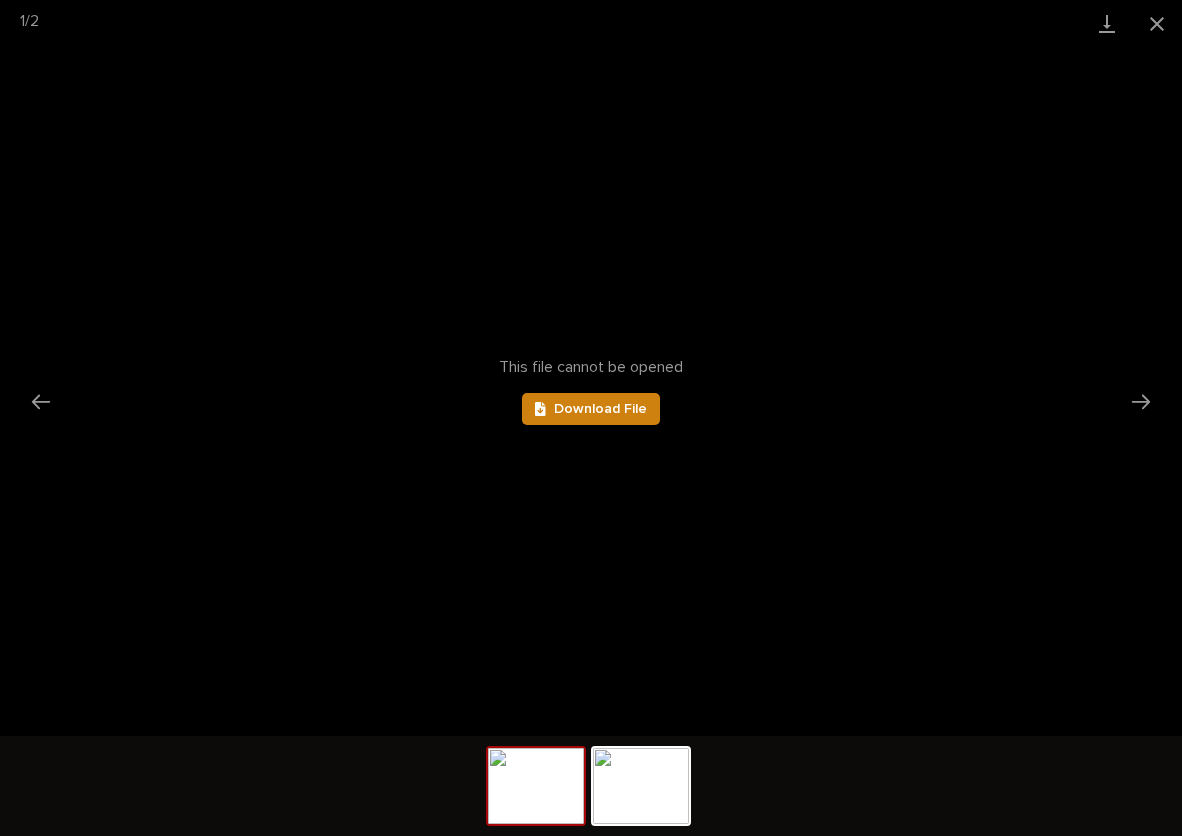 click on "Download File" at bounding box center (600, 409) 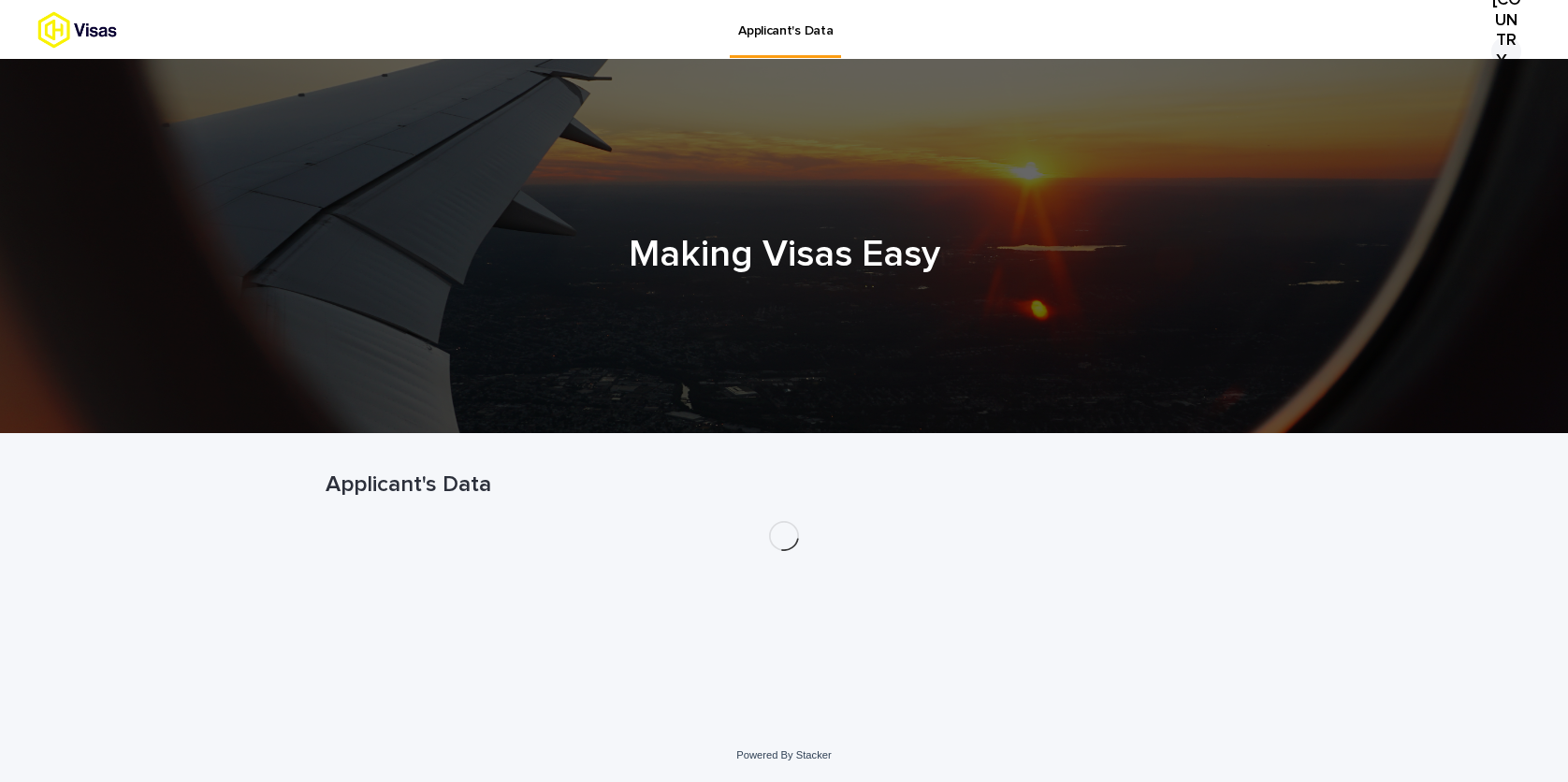 scroll, scrollTop: 0, scrollLeft: 0, axis: both 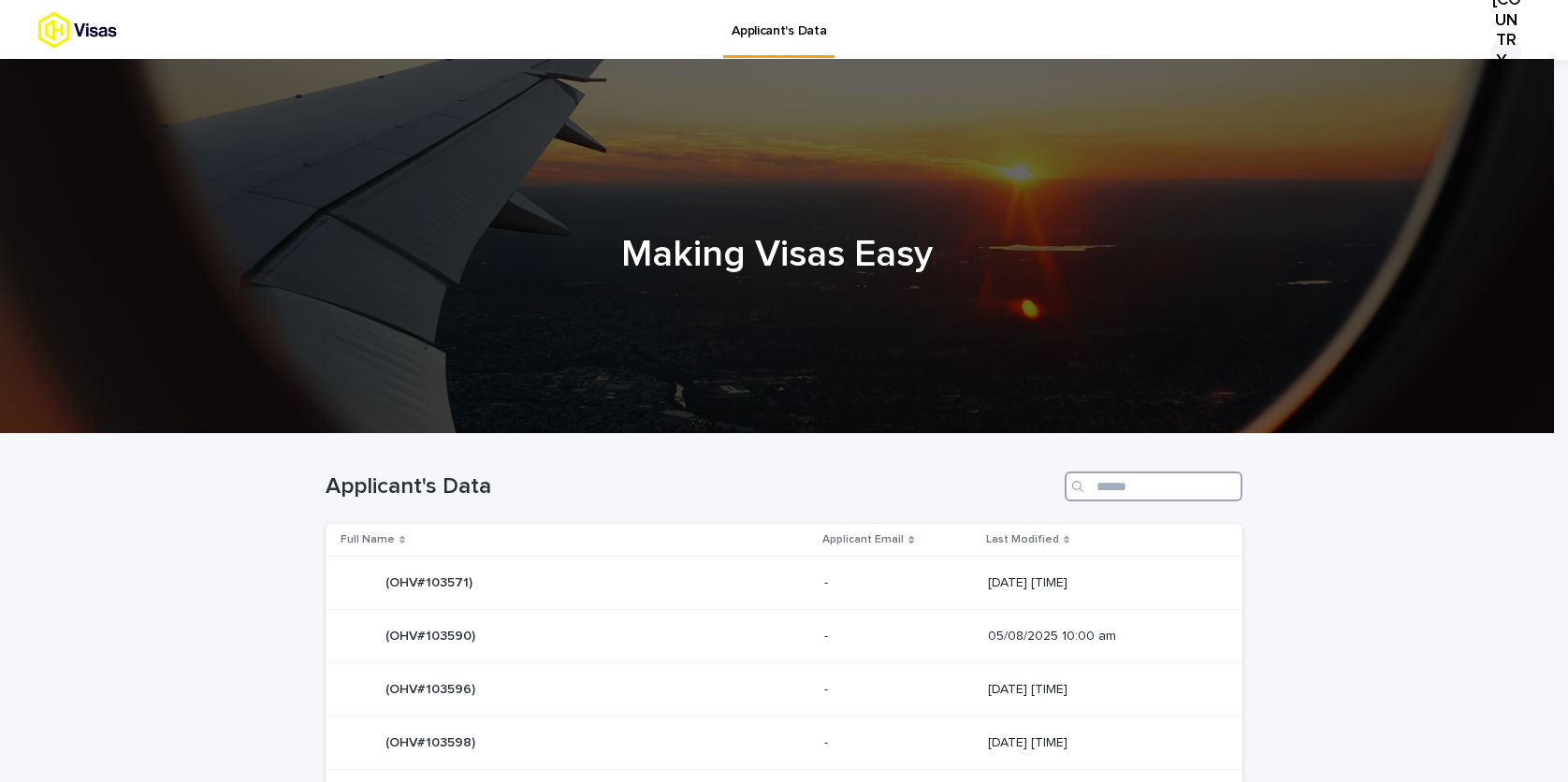 click at bounding box center (1154, 486) 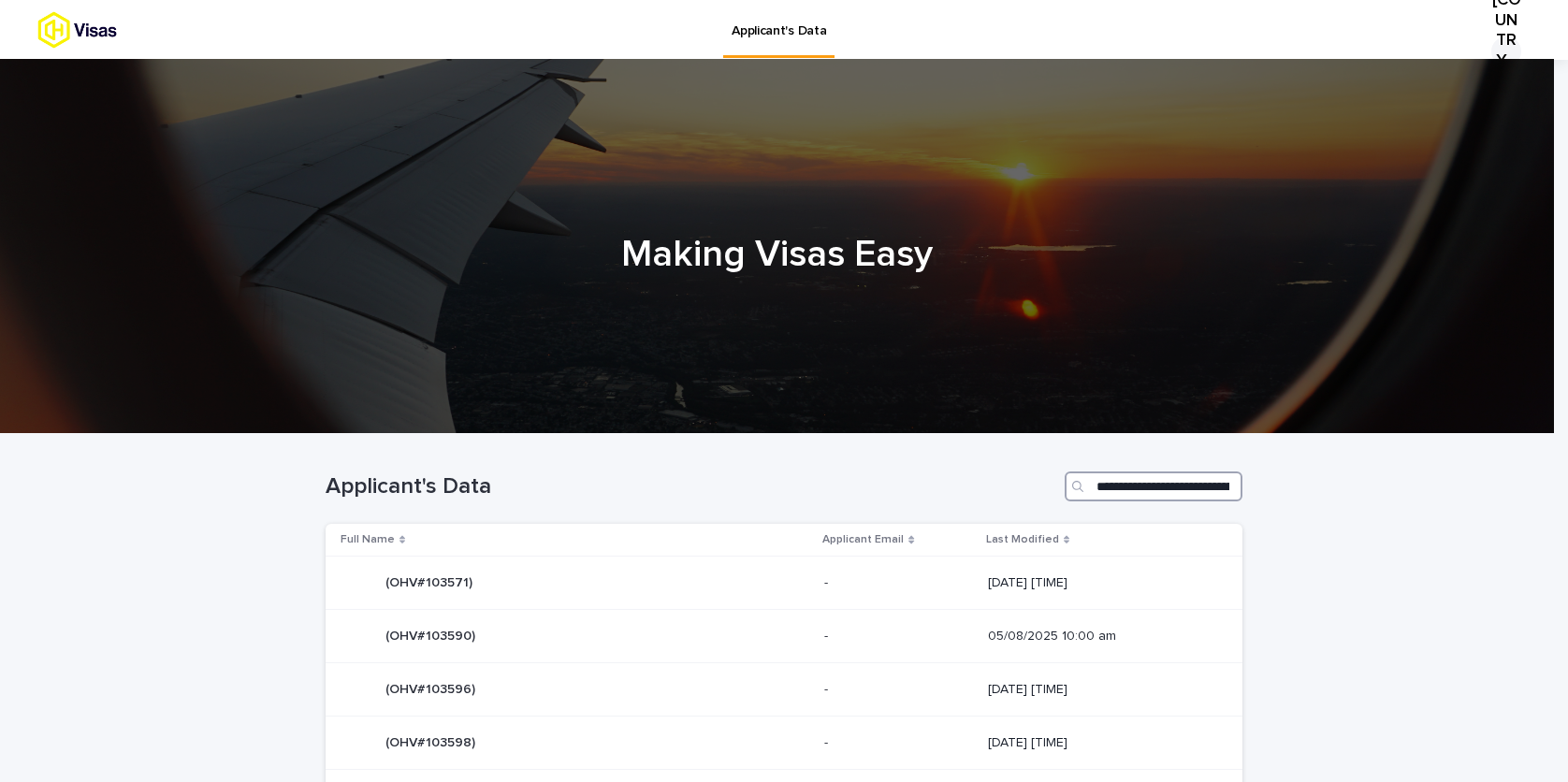 scroll, scrollTop: 0, scrollLeft: 657, axis: horizontal 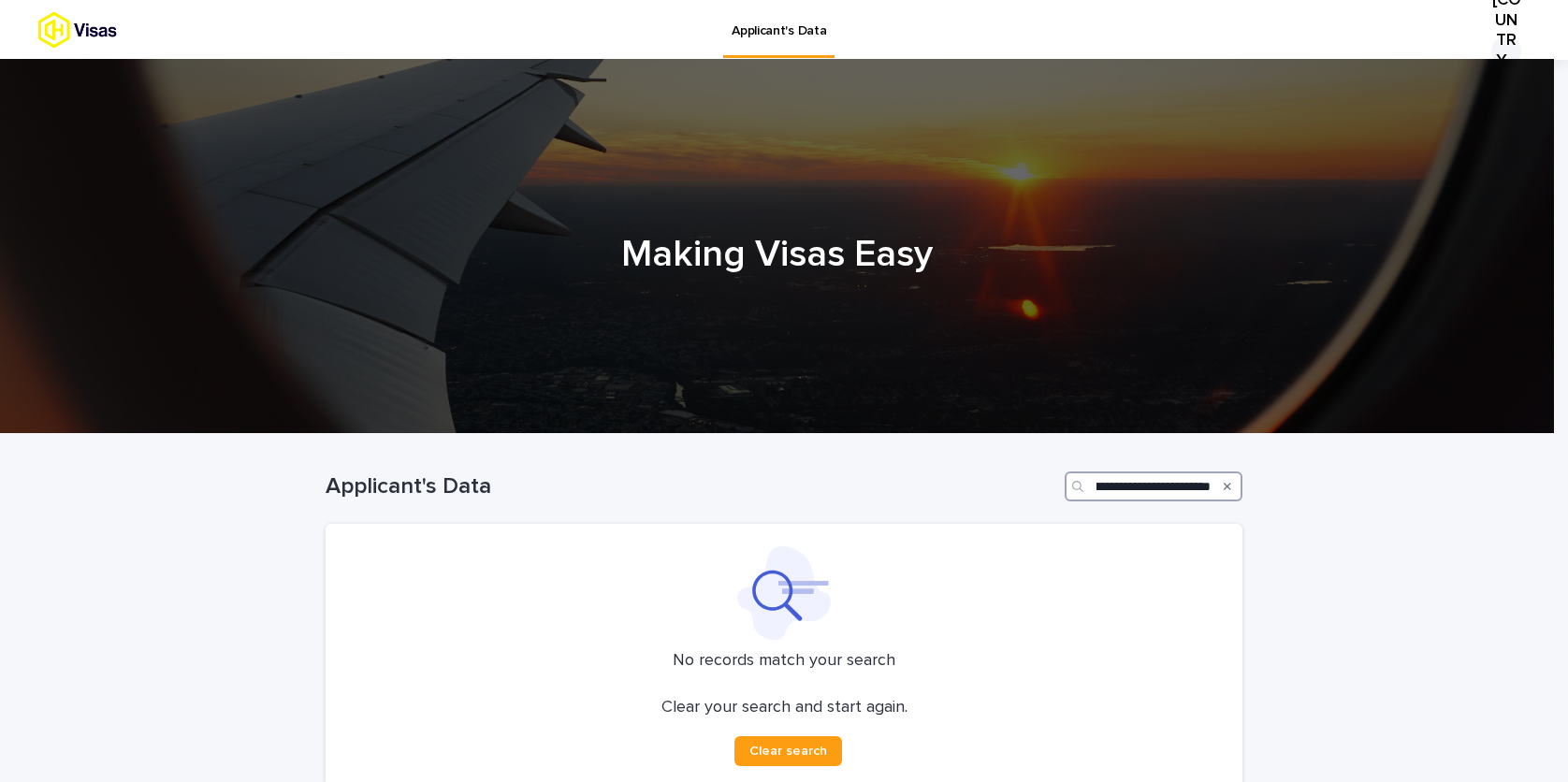 click on "**********" at bounding box center (1154, 486) 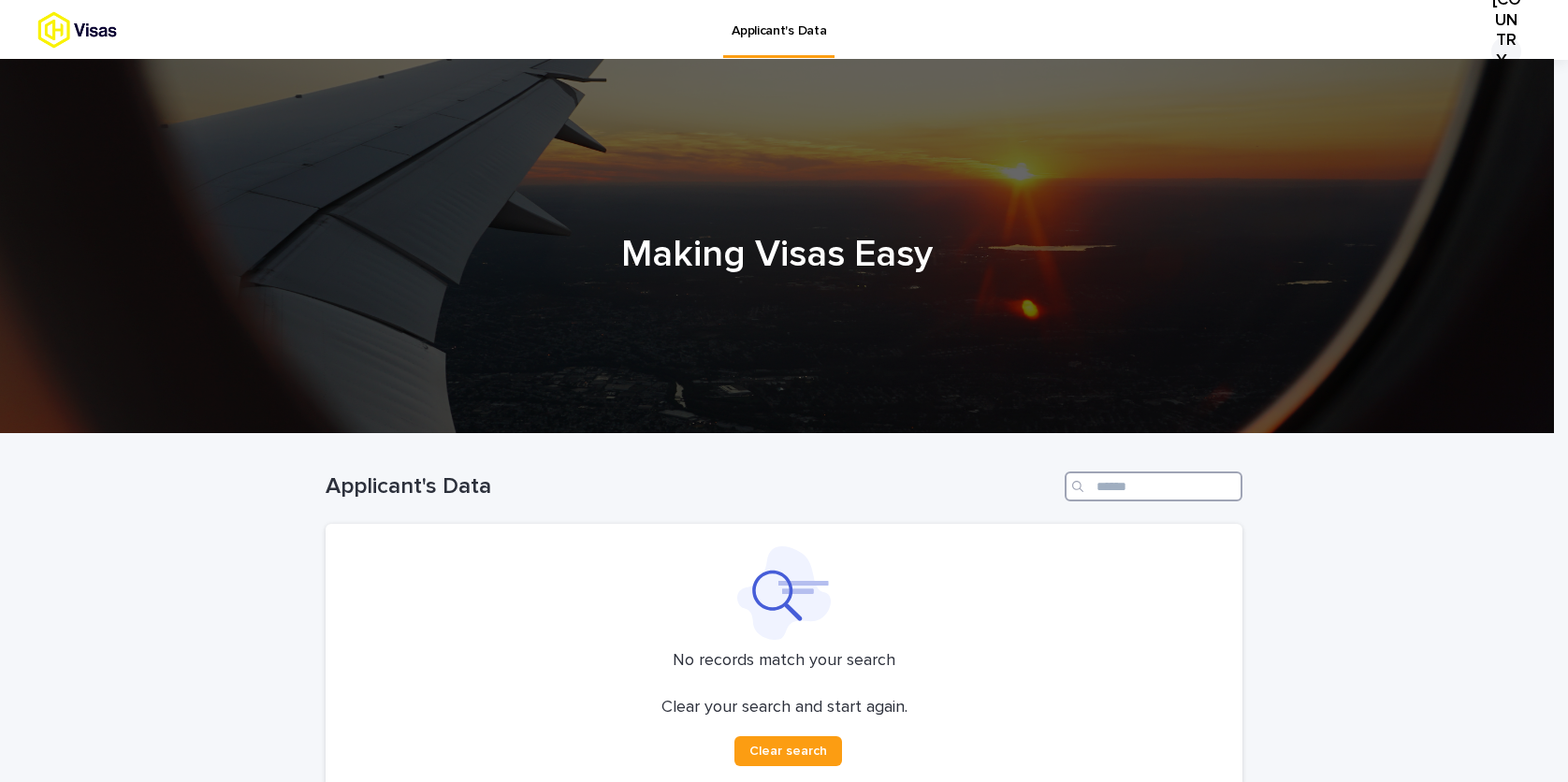 scroll, scrollTop: 0, scrollLeft: 0, axis: both 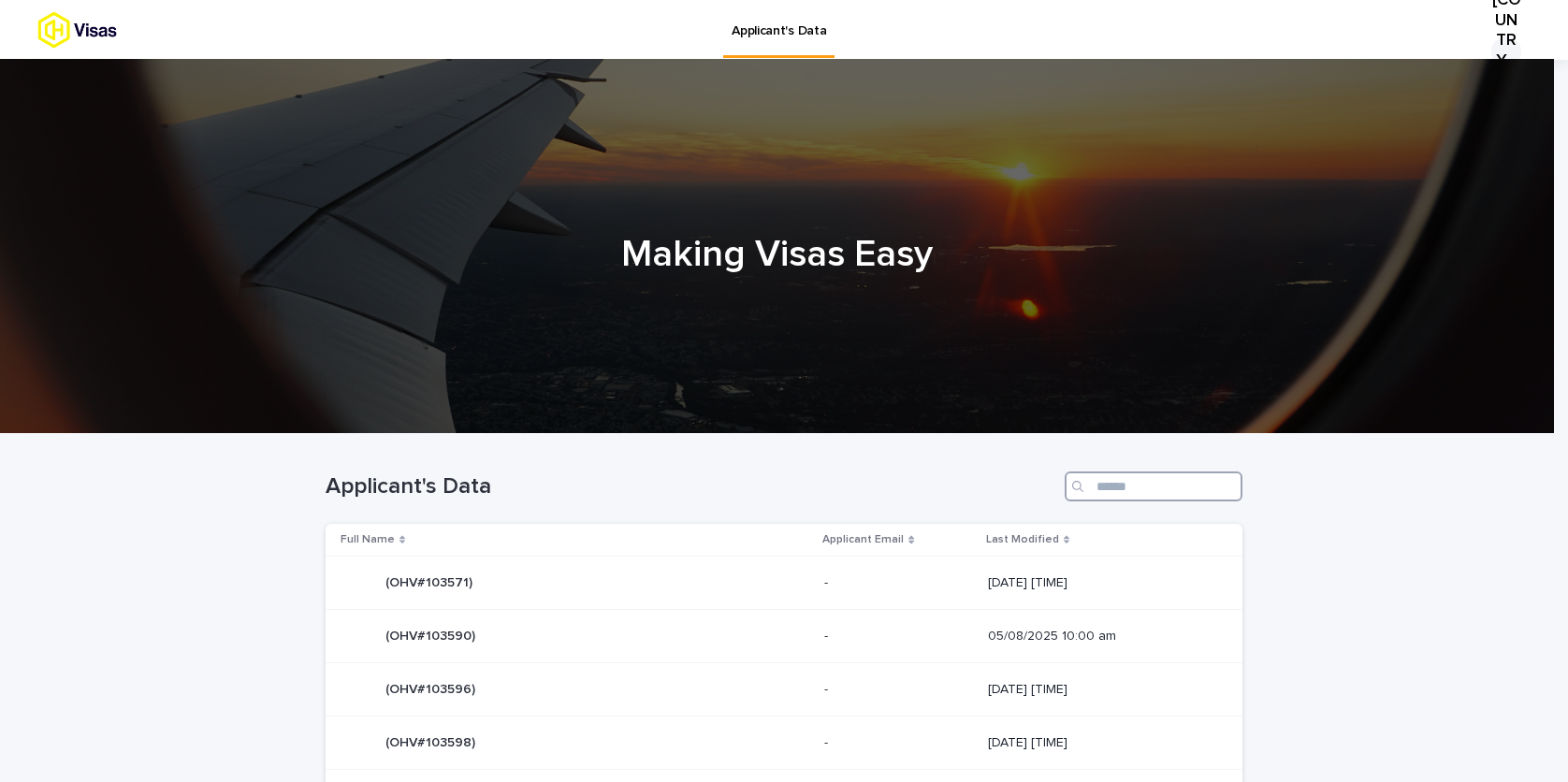 paste on "*******" 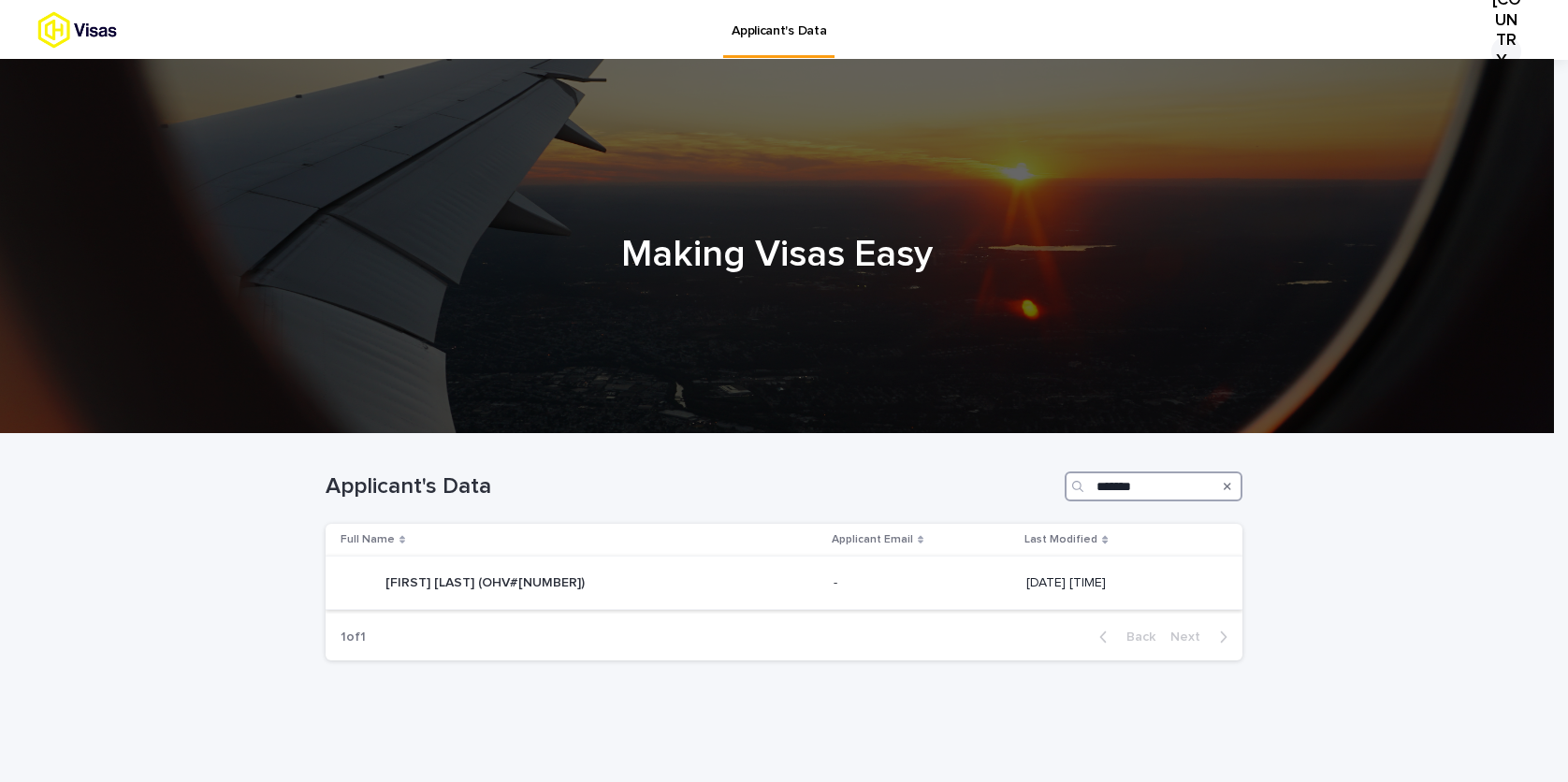 type on "*******" 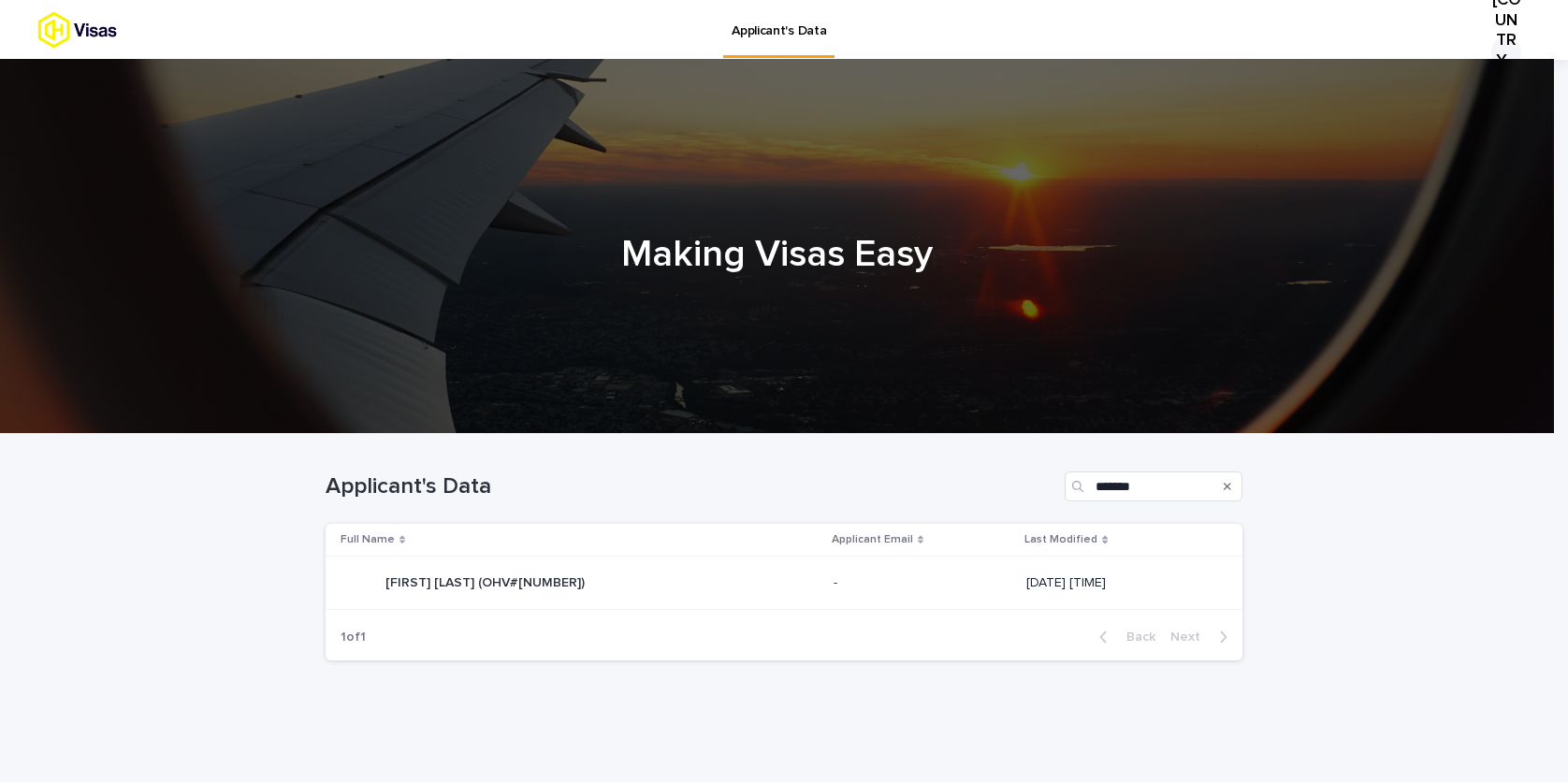 click on "Lars  Grieser (OHV#103487) Lars  Grieser (OHV#103487)" at bounding box center [579, 583] 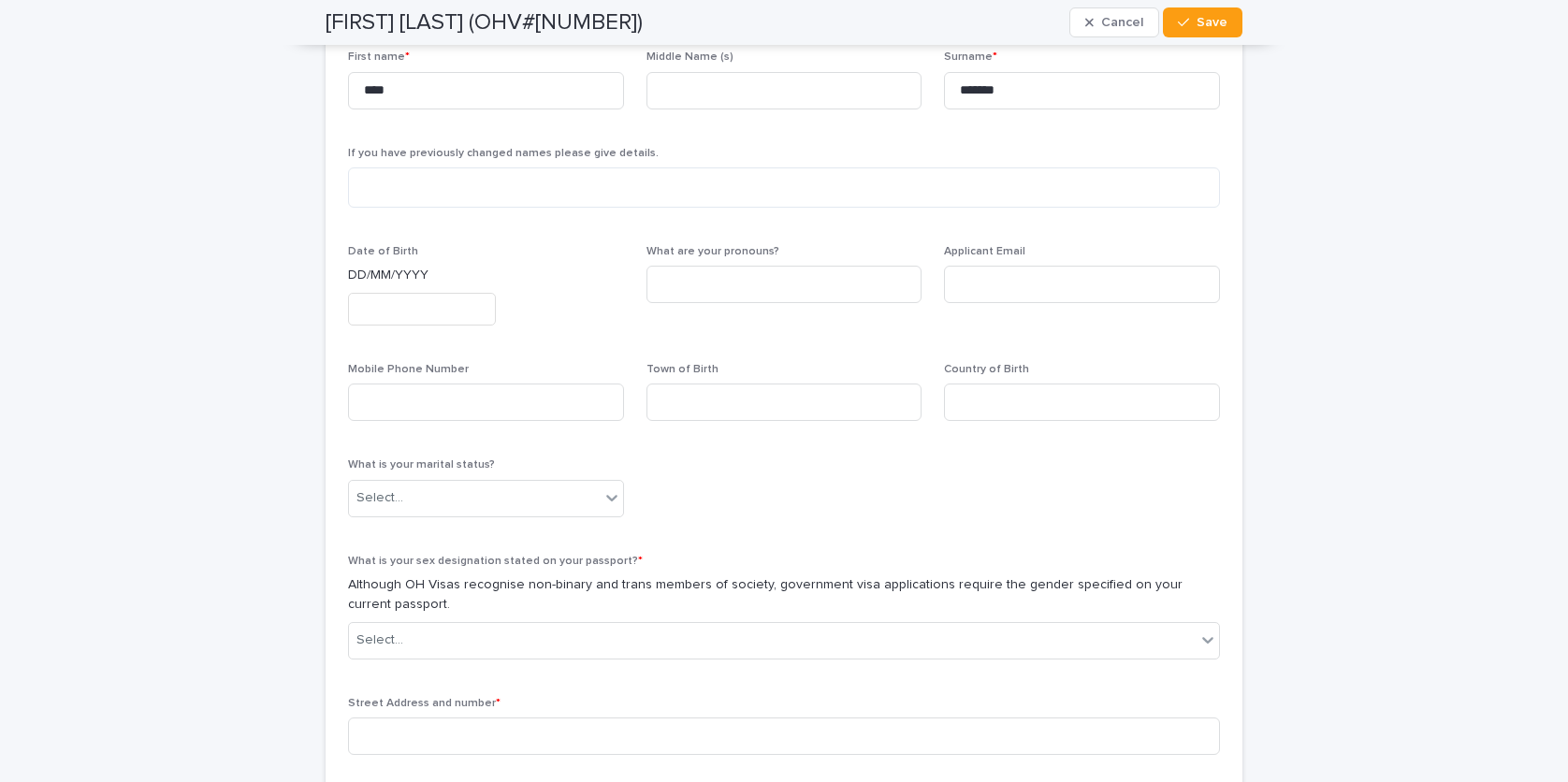 scroll, scrollTop: 49, scrollLeft: 0, axis: vertical 